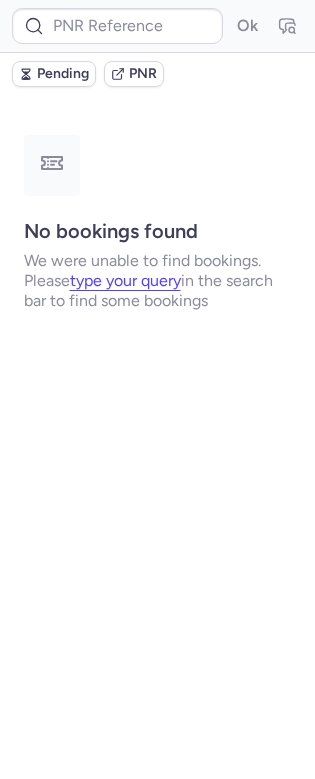scroll, scrollTop: 0, scrollLeft: 0, axis: both 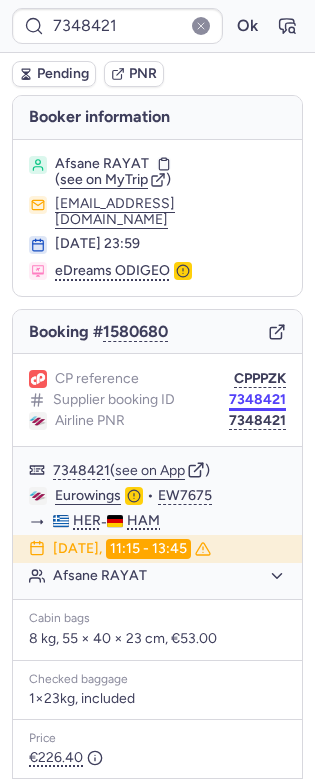 click on "7348421" at bounding box center (257, 400) 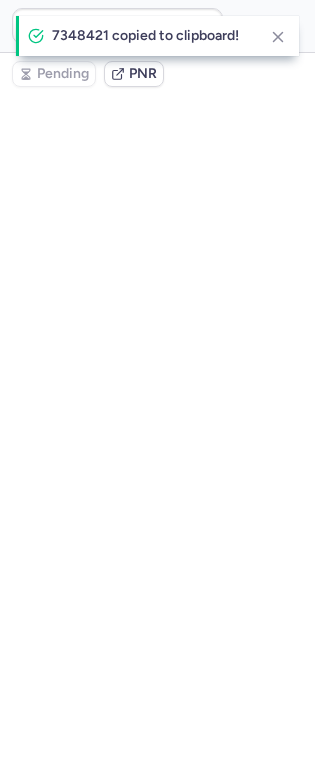 type on "7348421" 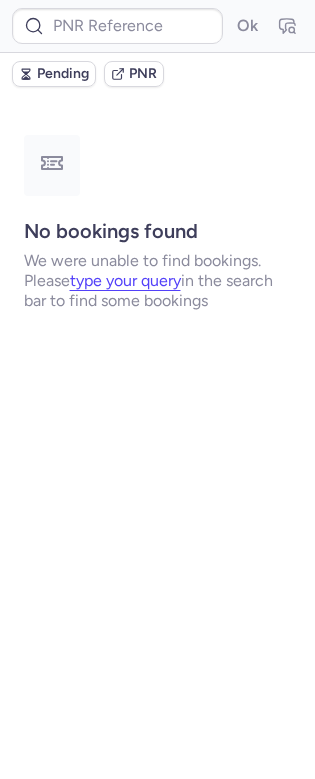 type on "10812519010806" 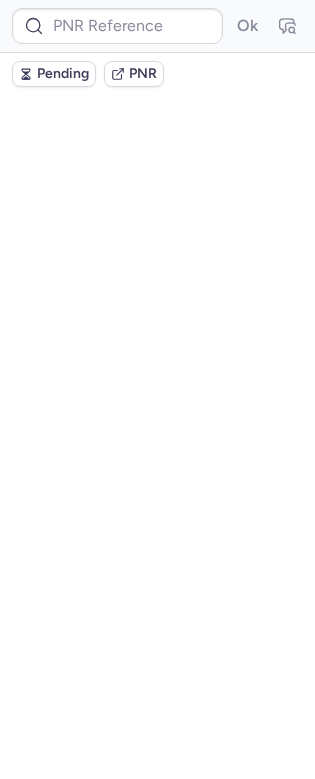 scroll, scrollTop: 0, scrollLeft: 0, axis: both 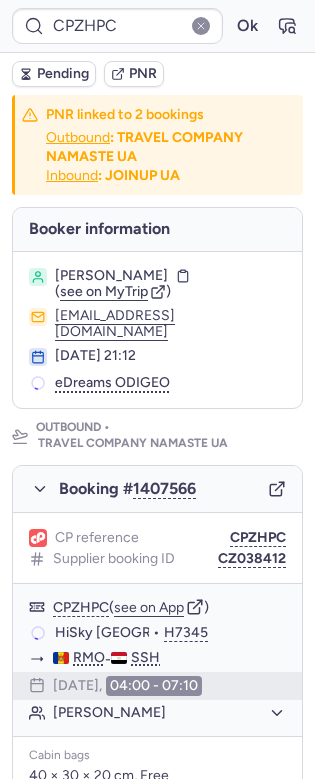 type on "CPY7GF" 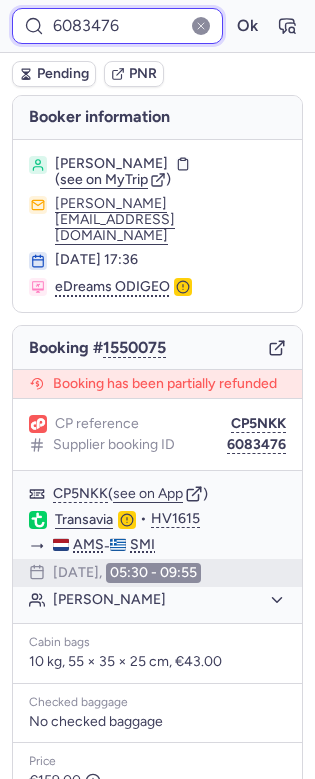 click on "6083476" at bounding box center (117, 26) 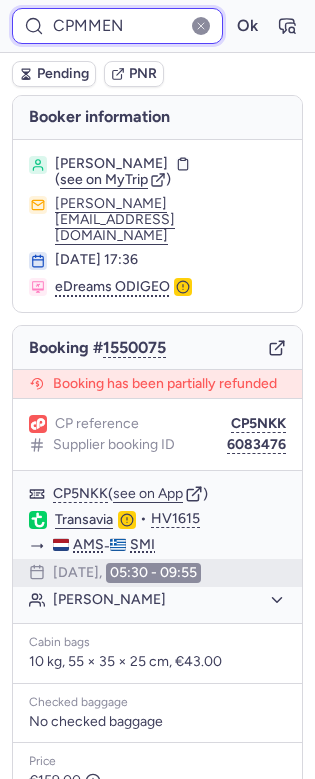 click on "Ok" at bounding box center [247, 26] 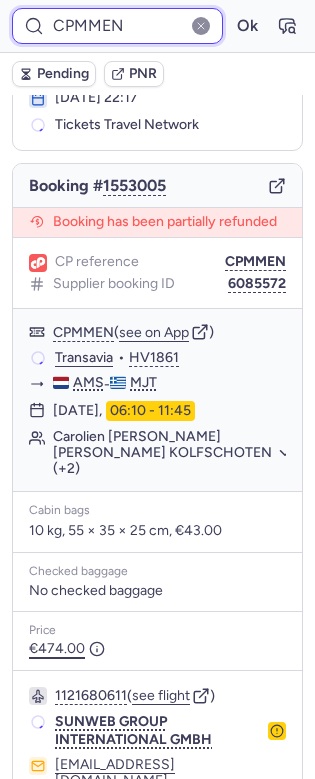 scroll, scrollTop: 316, scrollLeft: 0, axis: vertical 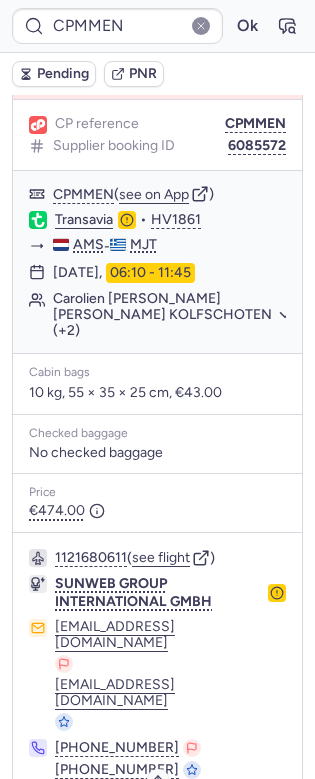 click on "Specific conditions" at bounding box center [166, 824] 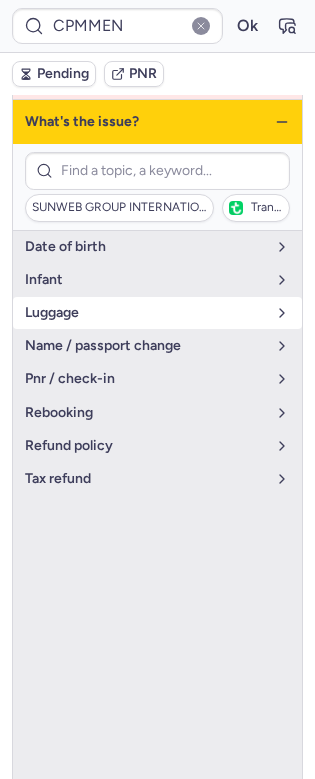 click on "luggage" at bounding box center (145, 313) 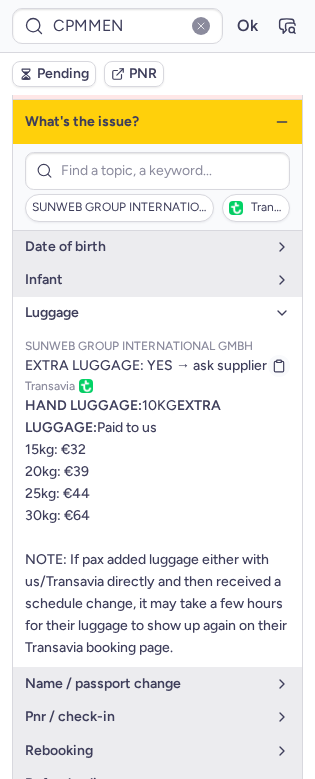 type on "6083476" 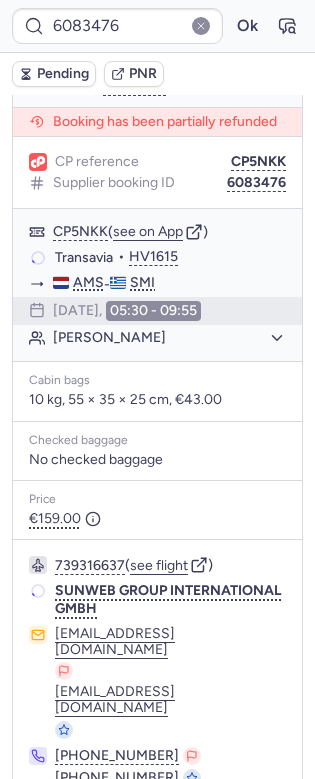 scroll, scrollTop: 262, scrollLeft: 0, axis: vertical 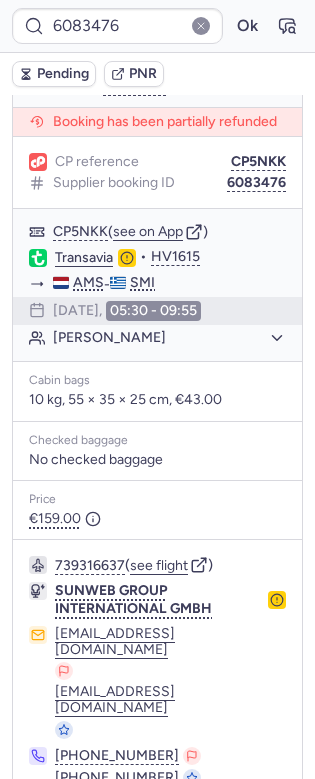 click on "Specific conditions" at bounding box center [157, 832] 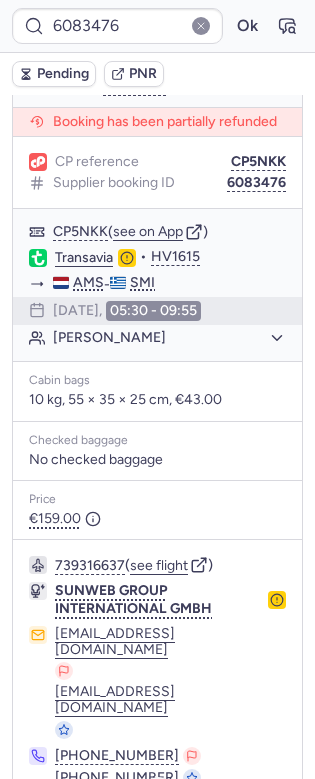 click on "Specific conditions" at bounding box center [166, 832] 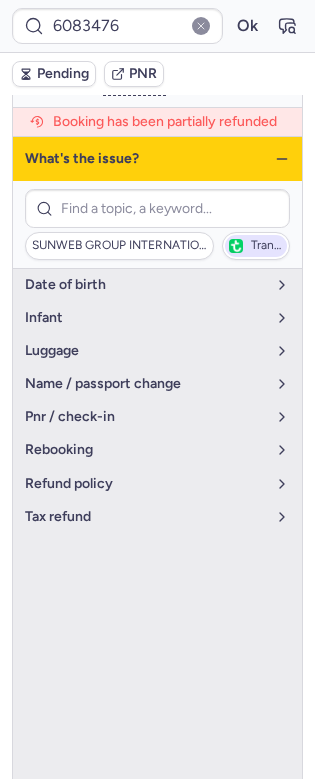 click 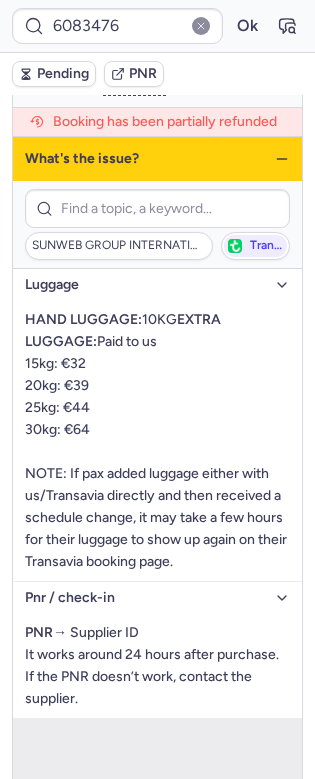 type 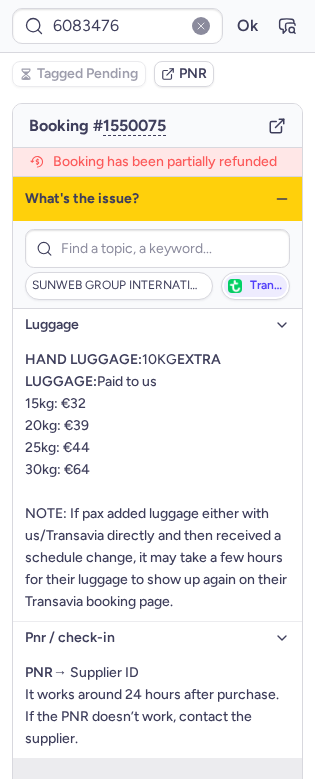 type on "CPLRF8" 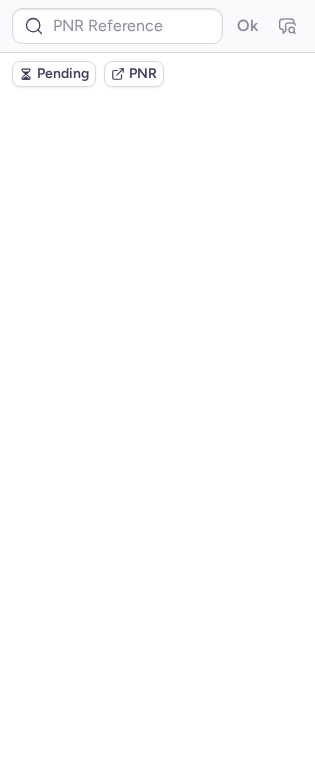 scroll, scrollTop: 0, scrollLeft: 0, axis: both 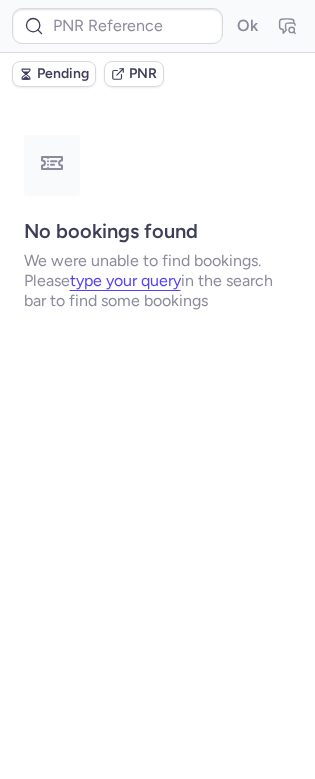 type on "CPZIOM" 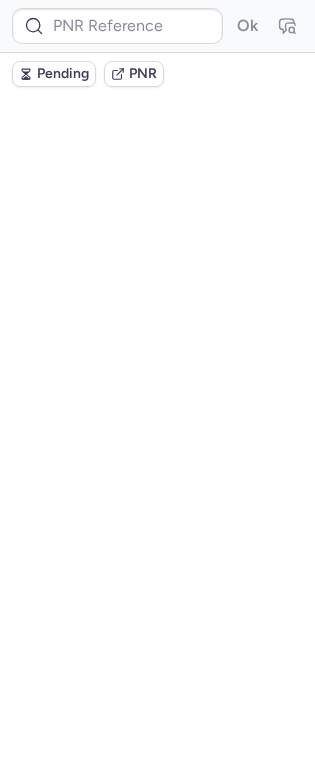 scroll, scrollTop: 0, scrollLeft: 0, axis: both 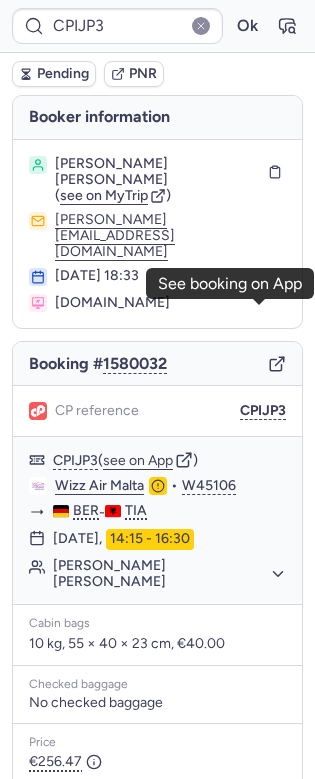 click 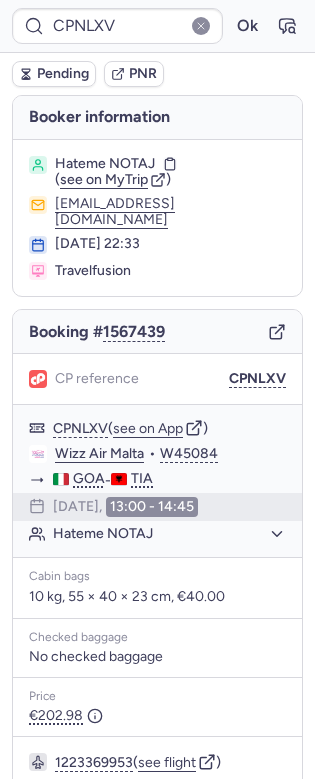type on "CPZIOM" 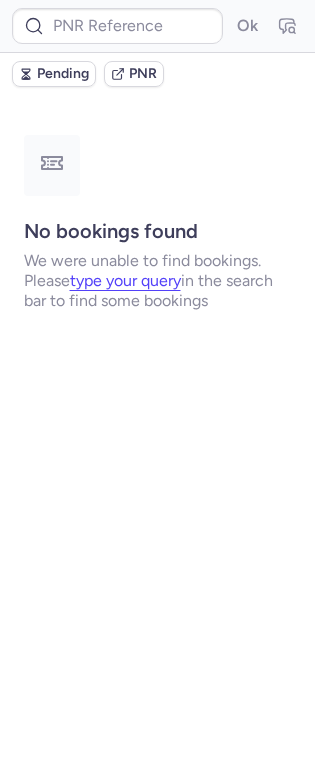 type on "CPZIOM" 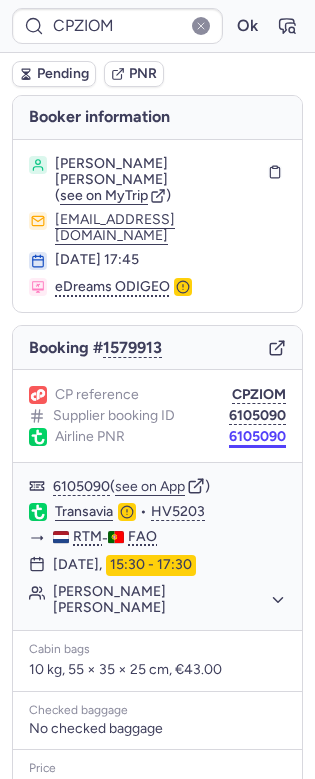 click on "6105090" at bounding box center (257, 437) 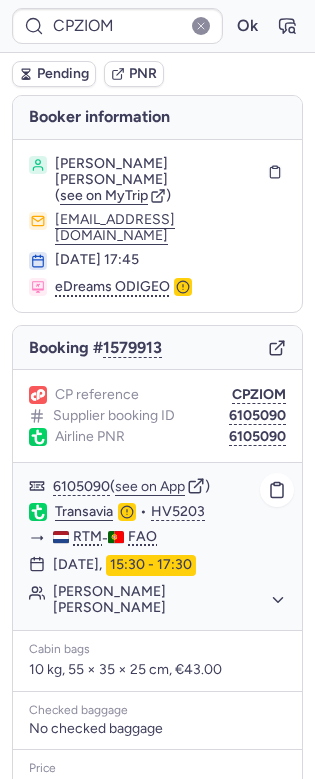 click on "[PERSON_NAME] [PERSON_NAME]" 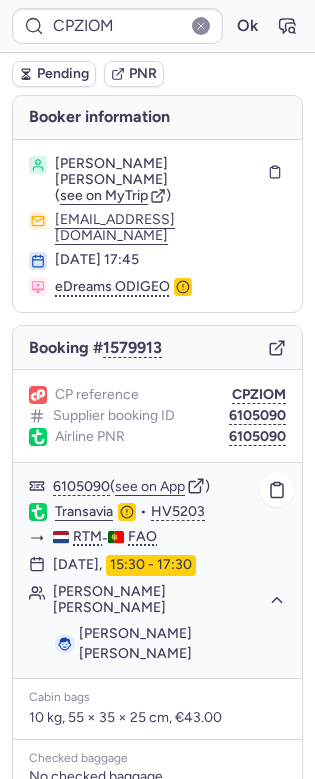 click on "[PERSON_NAME] [PERSON_NAME]" at bounding box center (135, 643) 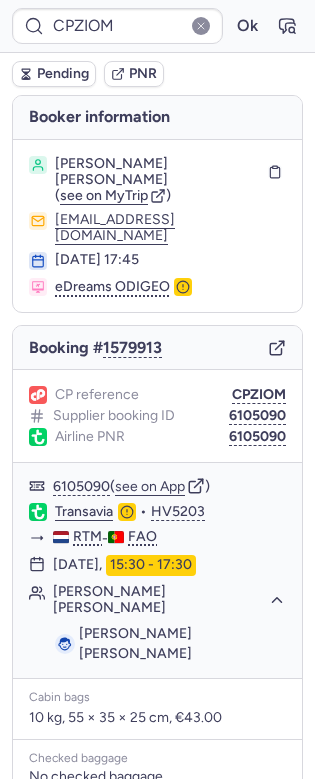 scroll, scrollTop: 318, scrollLeft: 0, axis: vertical 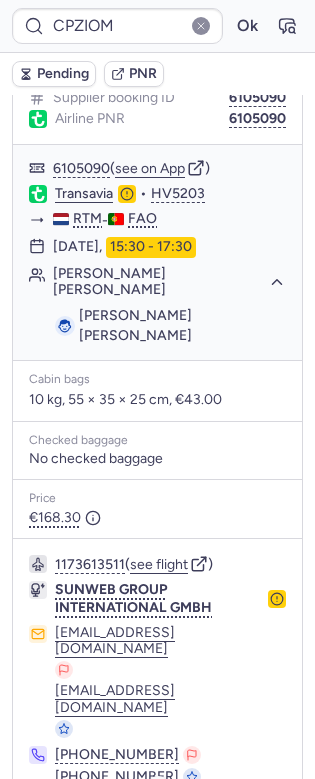 click on "Specific conditions" at bounding box center (158, 831) 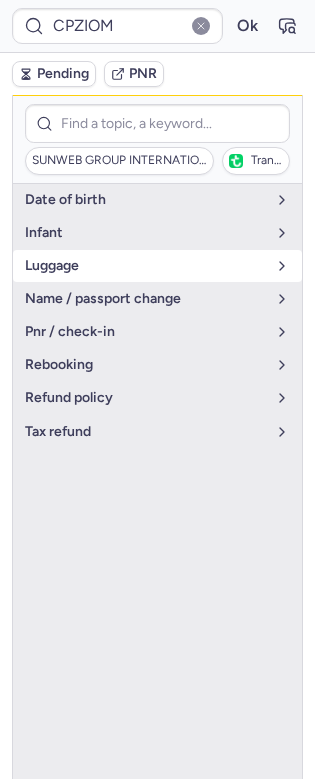 drag, startPoint x: 104, startPoint y: 225, endPoint x: 99, endPoint y: 247, distance: 22.561028 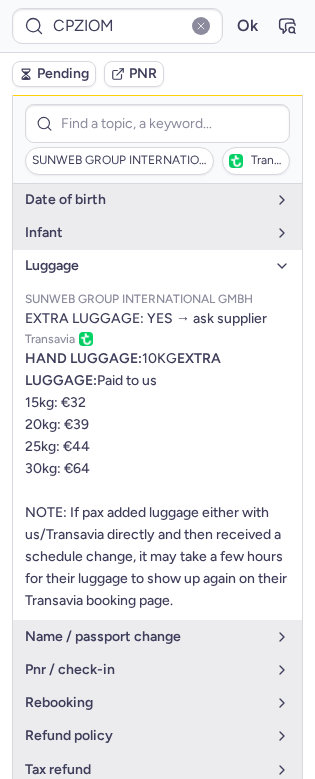scroll, scrollTop: 44, scrollLeft: 0, axis: vertical 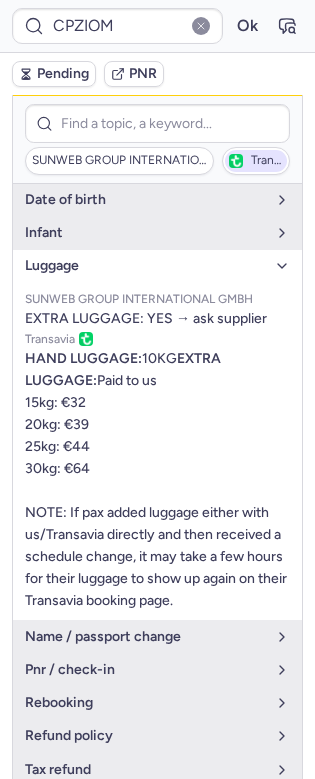 click on "Transavia" at bounding box center (256, 161) 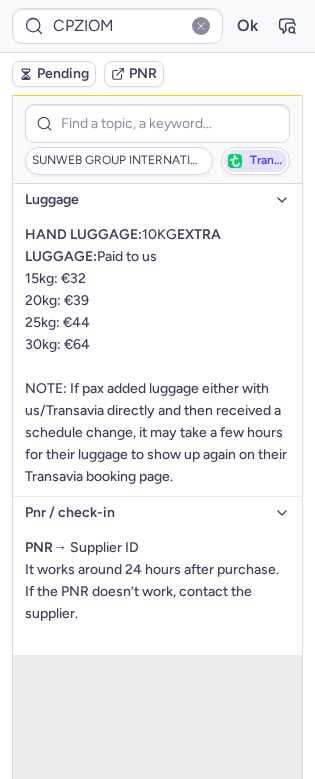 scroll, scrollTop: 0, scrollLeft: 0, axis: both 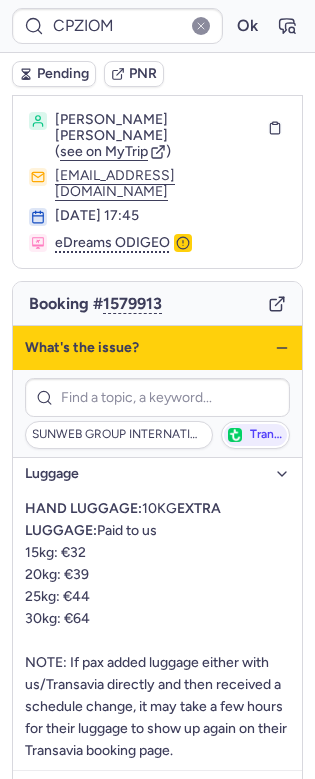 click 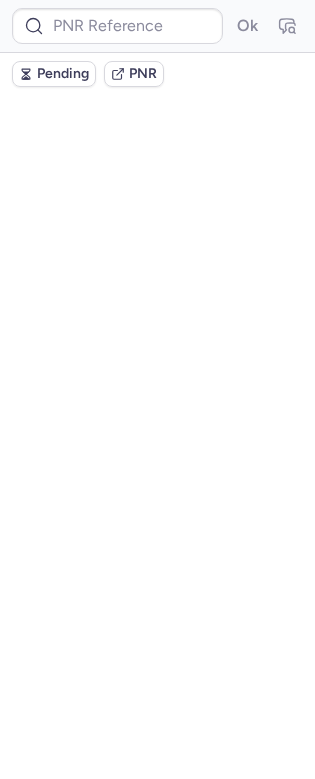 scroll, scrollTop: 0, scrollLeft: 0, axis: both 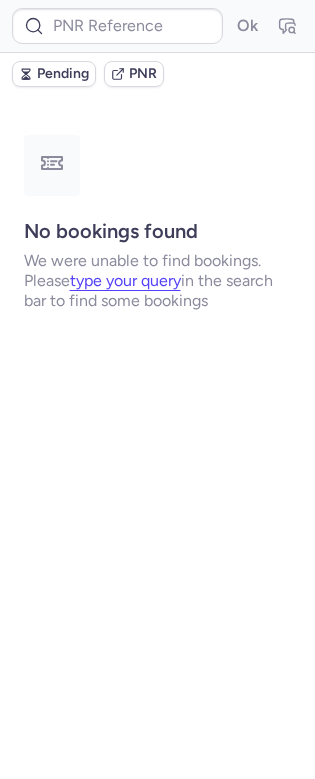 type on "CPWO9Q" 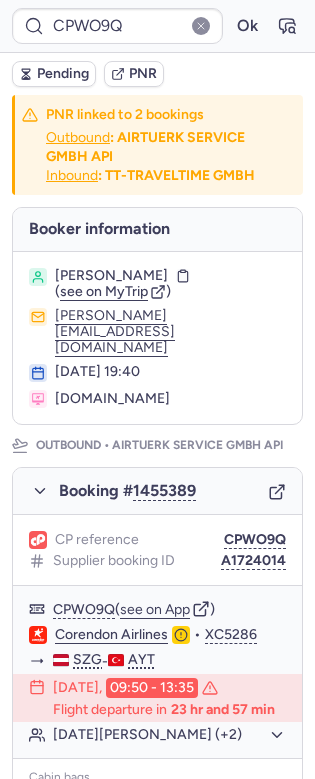 scroll, scrollTop: 1154, scrollLeft: 0, axis: vertical 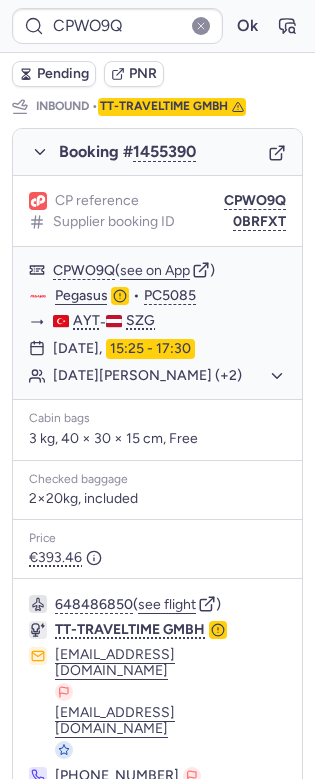 type 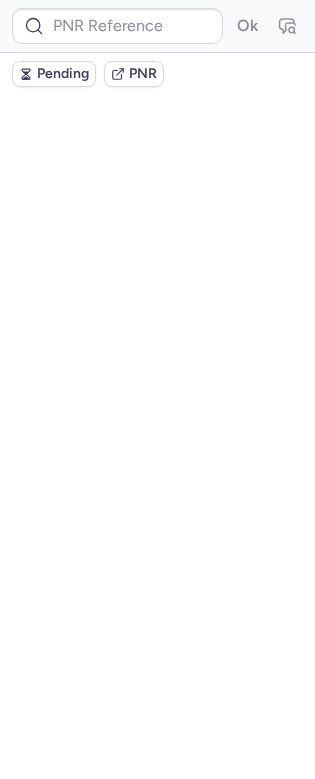 scroll, scrollTop: 0, scrollLeft: 0, axis: both 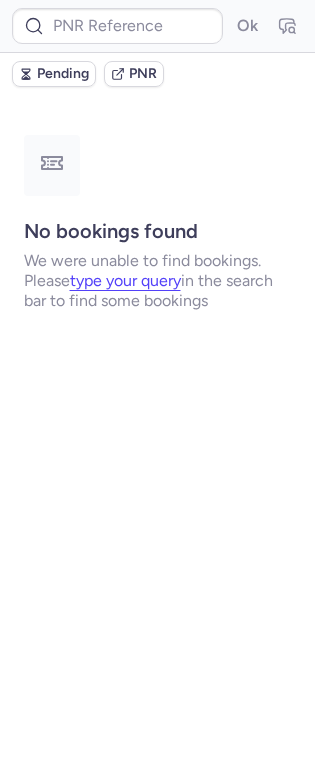 type on "6105115" 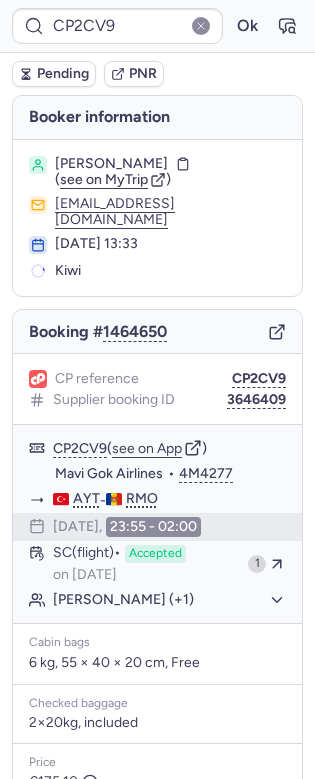 type on "CPVWMJ" 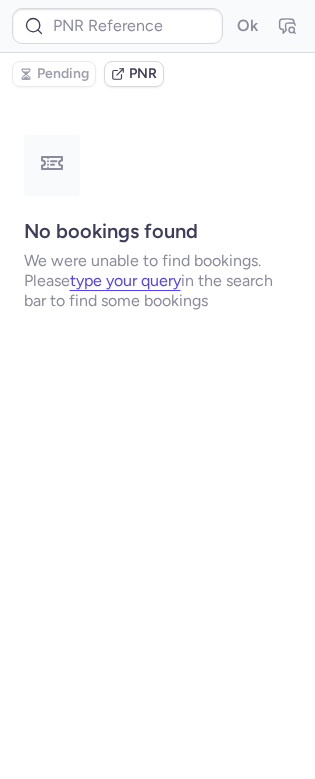 type on "6105115" 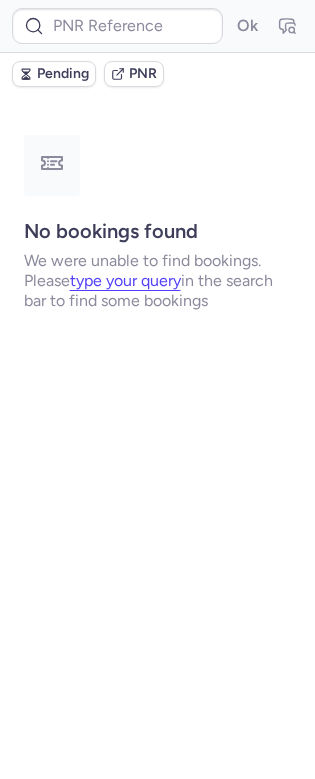 type on "6105115" 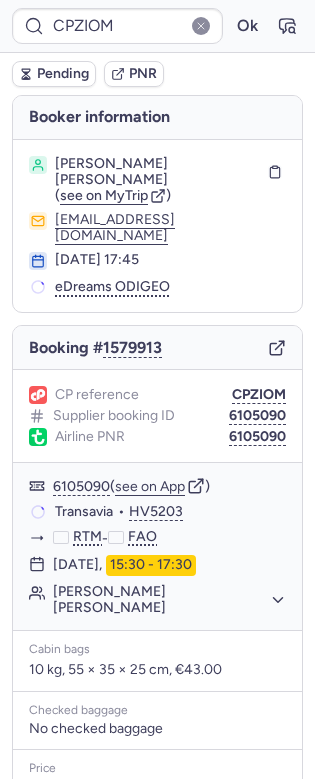 type on "PC2735" 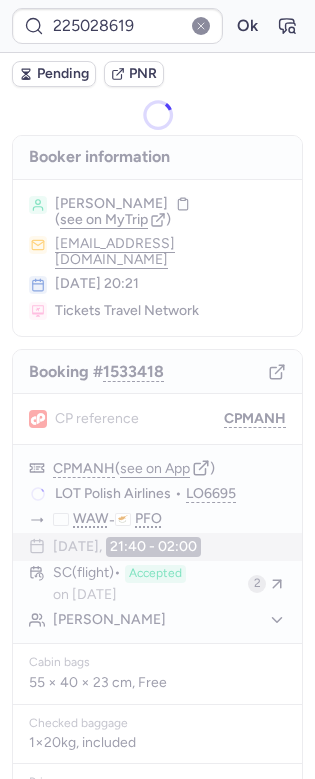 type on "CPDJOA" 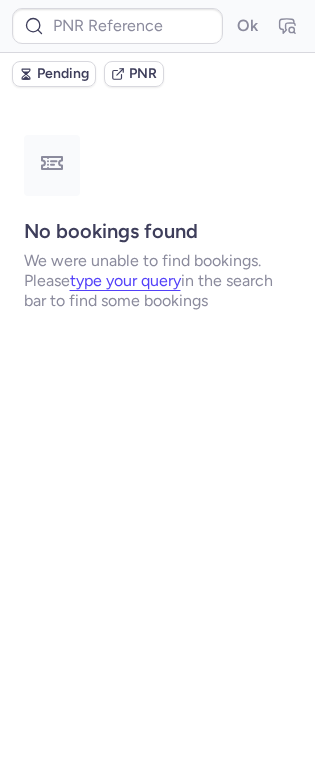 type on "CPYLLS" 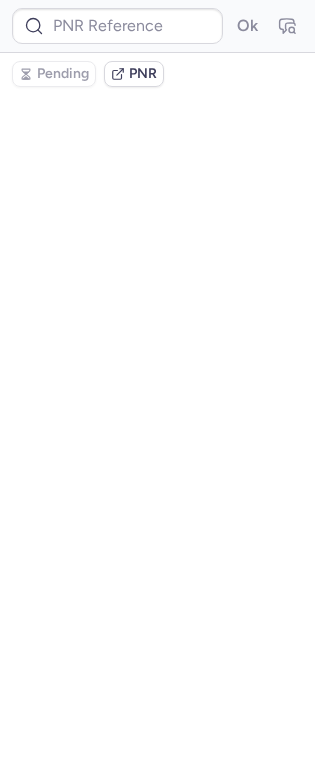 type on "CPHFDU" 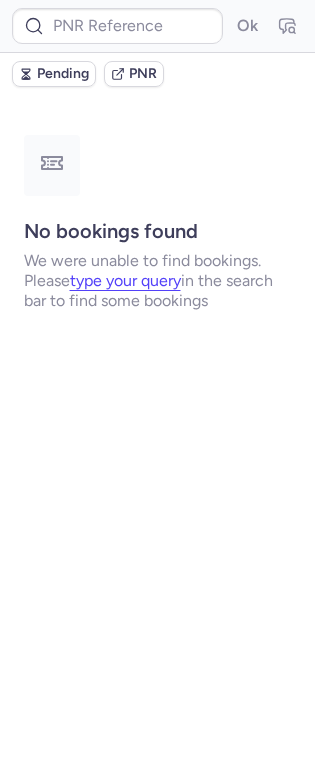 type on "CPXBZN" 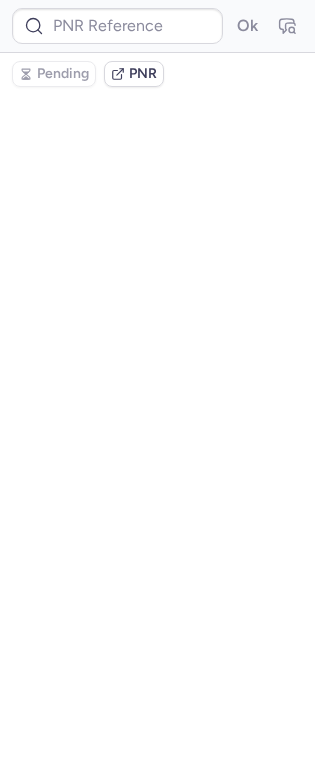 type on "CPSURN" 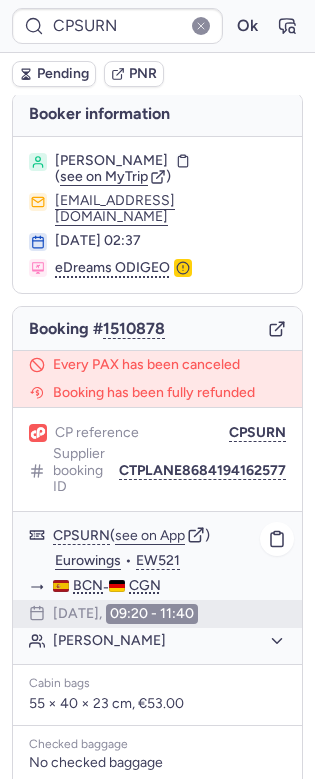 scroll, scrollTop: 0, scrollLeft: 0, axis: both 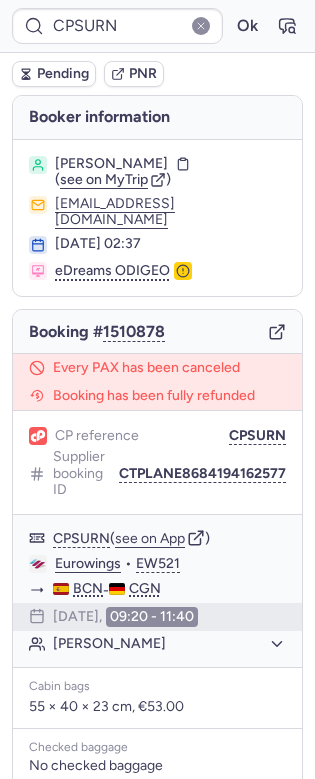 click on "Booking # 1510878" at bounding box center [157, 332] 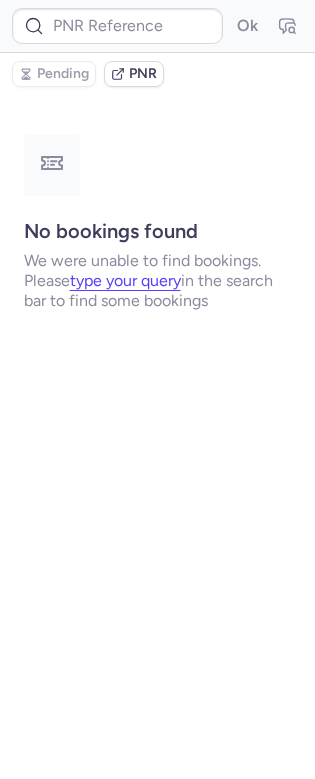 type on "CPQHTP" 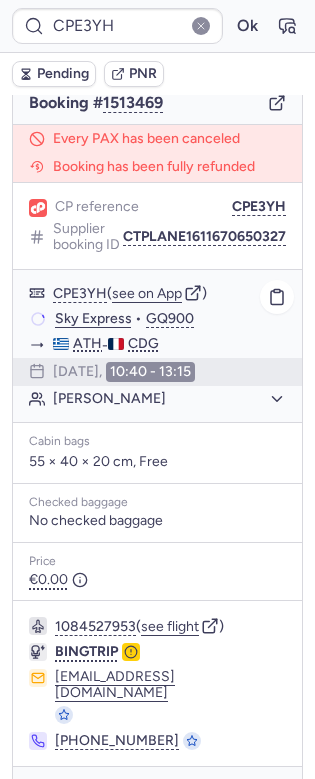 scroll, scrollTop: 0, scrollLeft: 0, axis: both 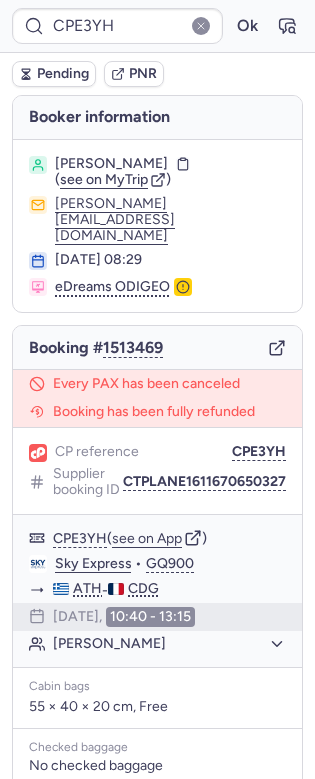 click 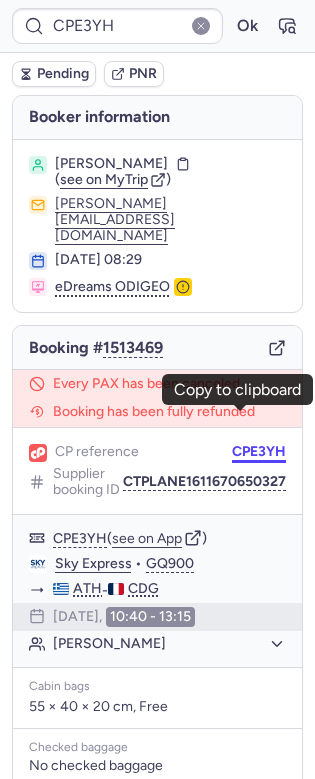 click on "CPE3YH" at bounding box center (259, 452) 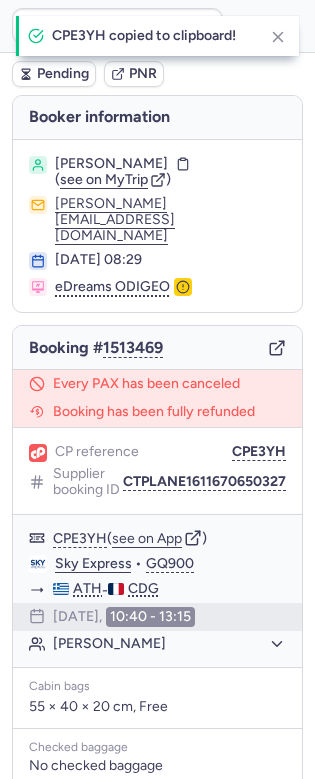 type 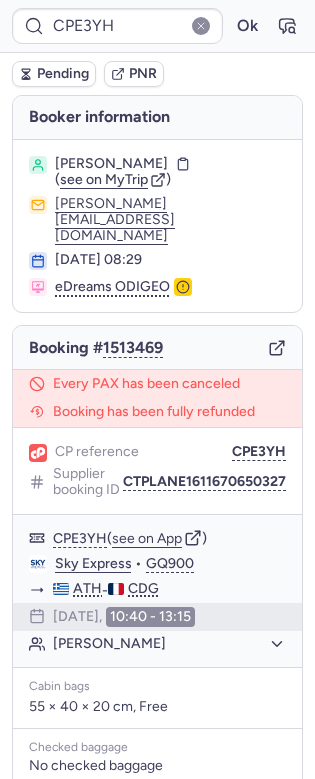 click 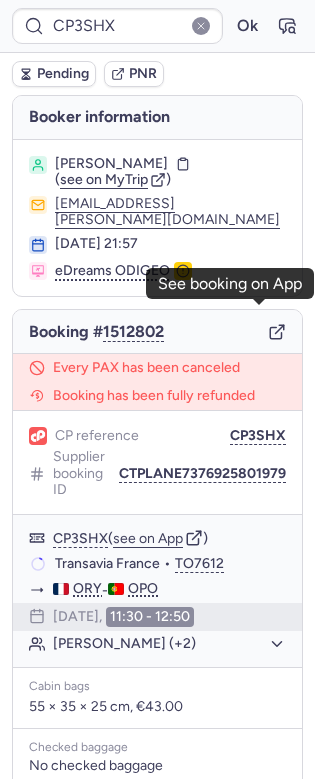 click 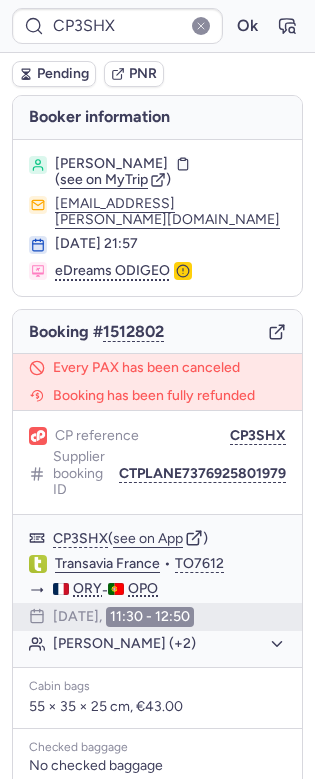 type on "CPE3YH" 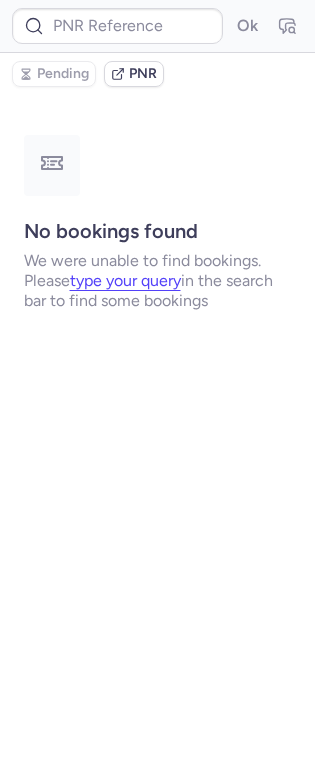 type on "CPSOTW" 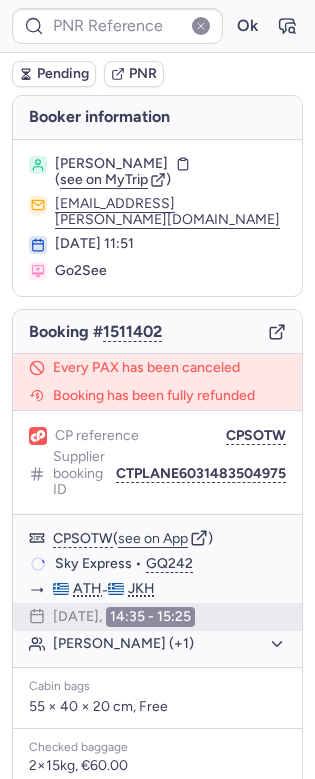 type on "CPSOTW" 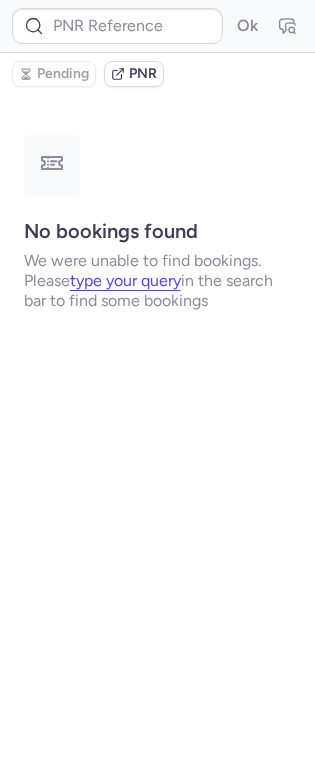 type on "CPSOTW" 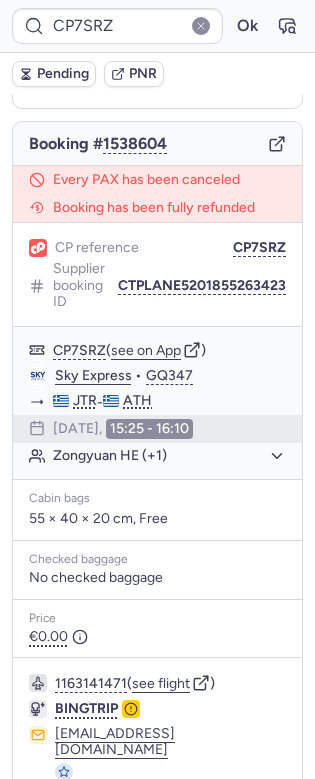scroll, scrollTop: 0, scrollLeft: 0, axis: both 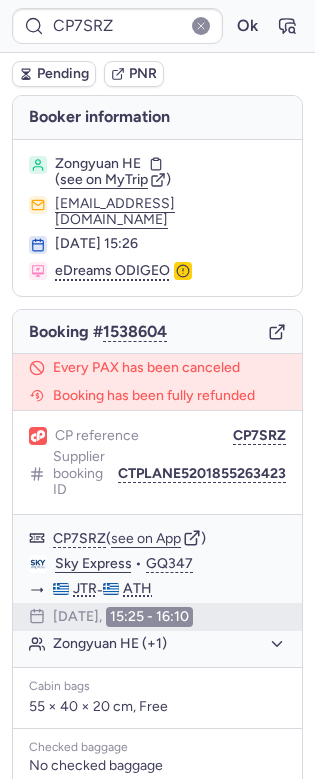 click at bounding box center (277, 331) 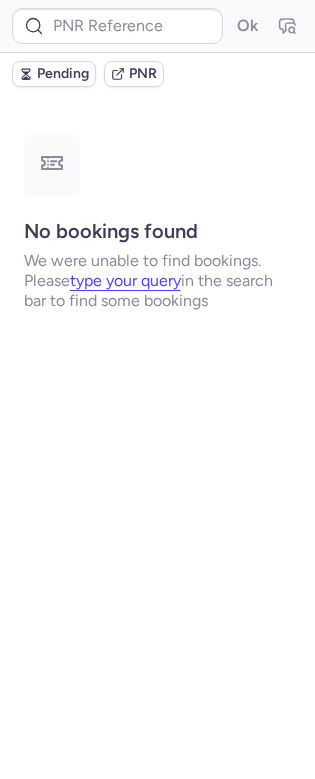 type on "CPHFDU" 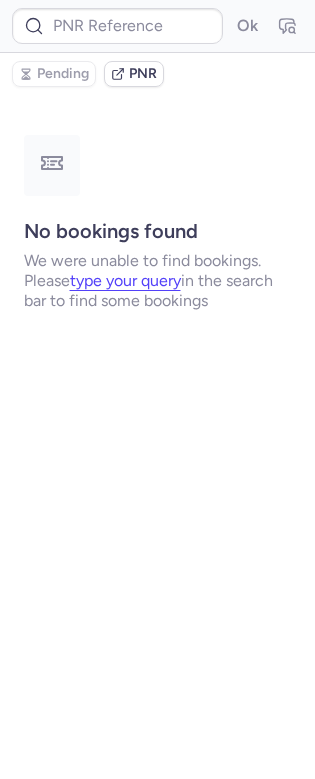 type on "CPYLLS" 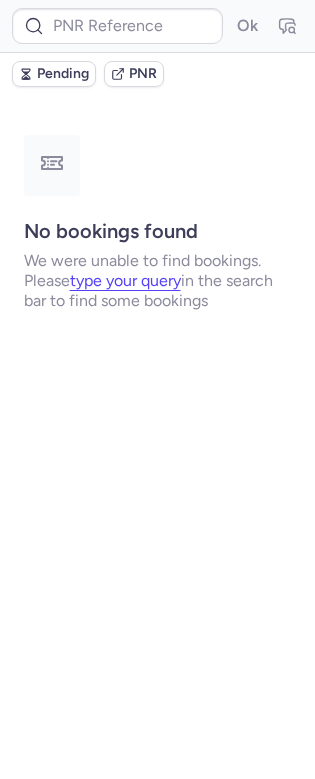 type on "6105115" 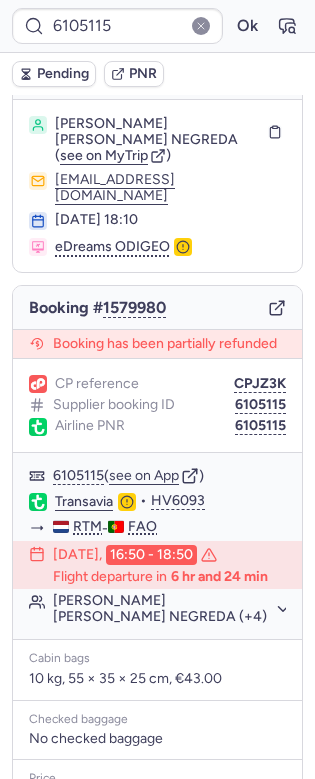 scroll, scrollTop: 0, scrollLeft: 0, axis: both 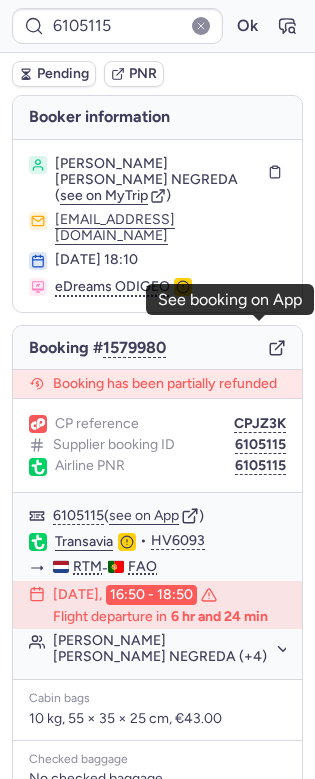 click 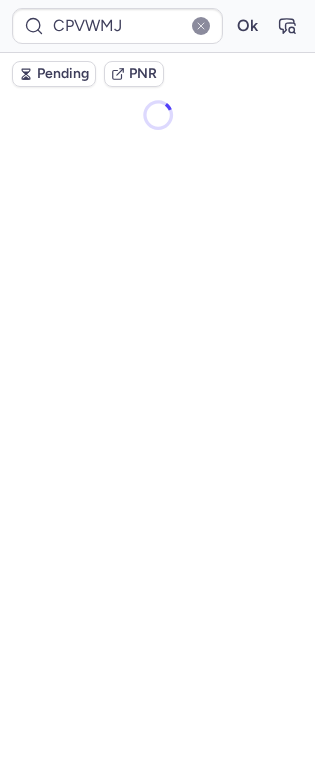 type on "CP2CV9" 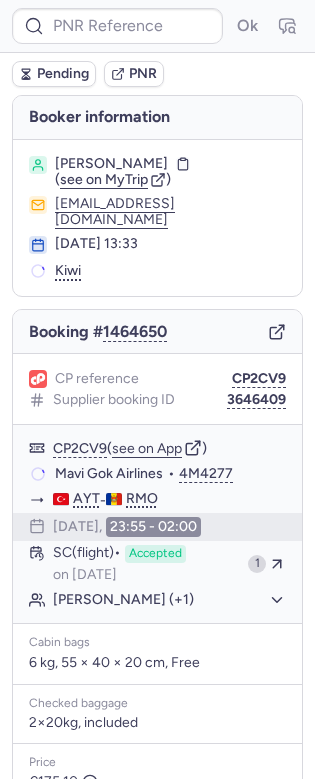 type on "CP2CV9" 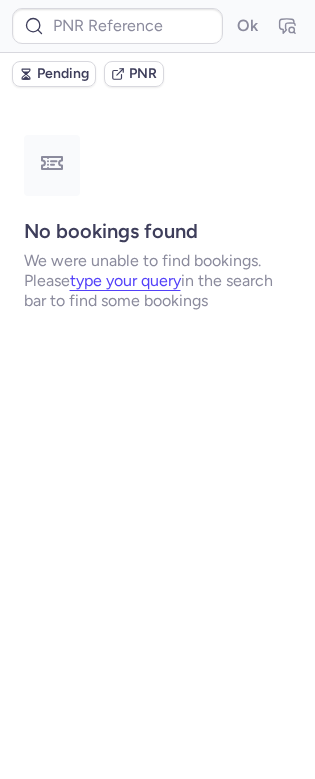 type on "CP2CV9" 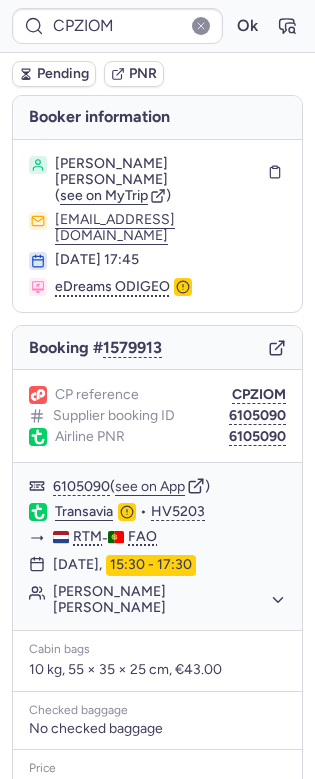 type on "CPELPQ" 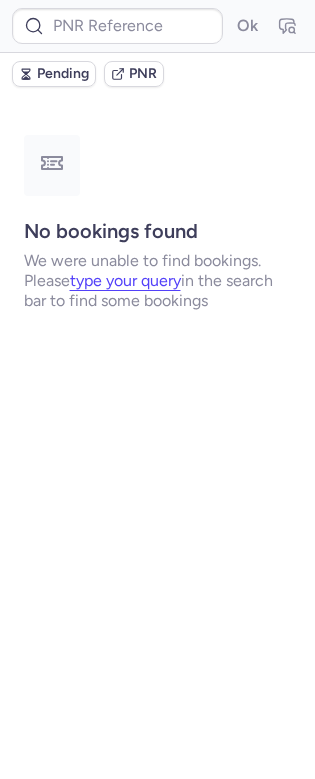 type on "CPDJOA" 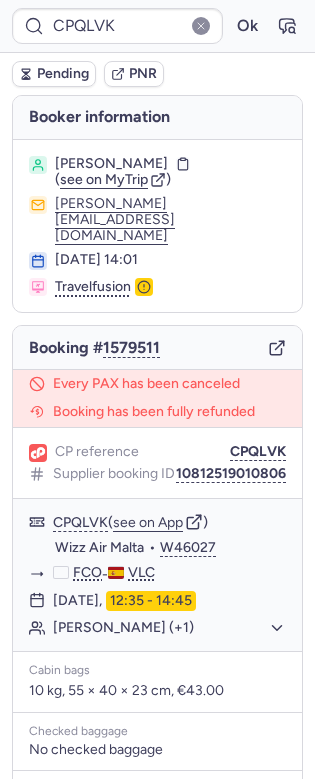 type on "CPA8GS" 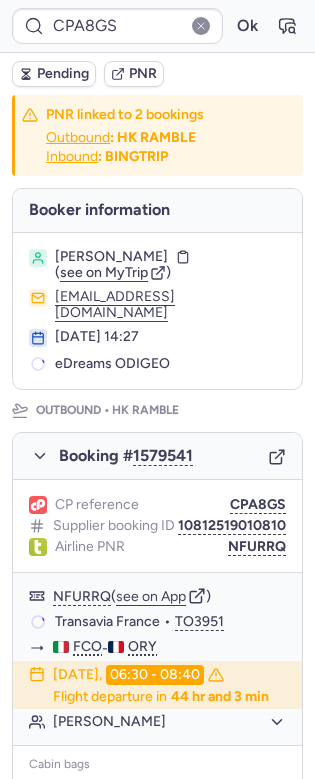type 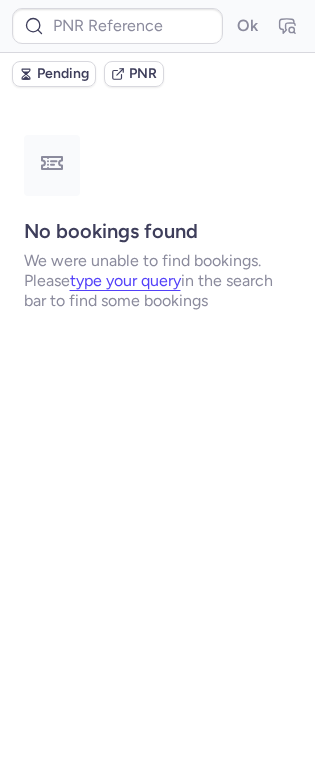 scroll, scrollTop: 0, scrollLeft: 0, axis: both 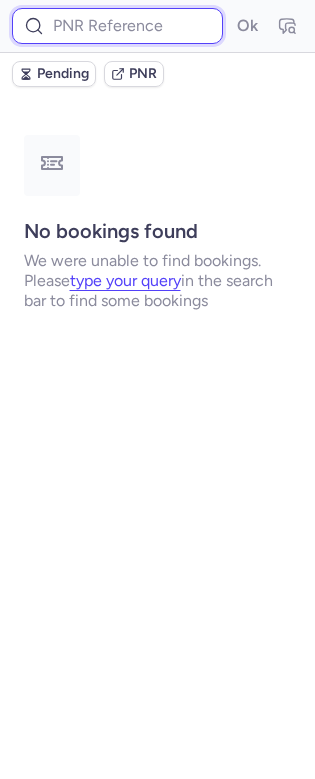 click at bounding box center [117, 26] 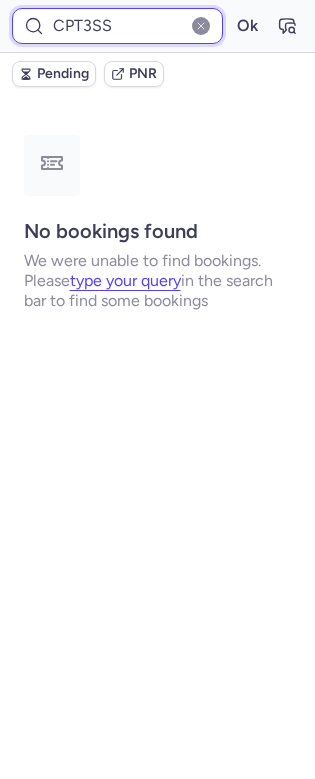 type on "CPT3SS" 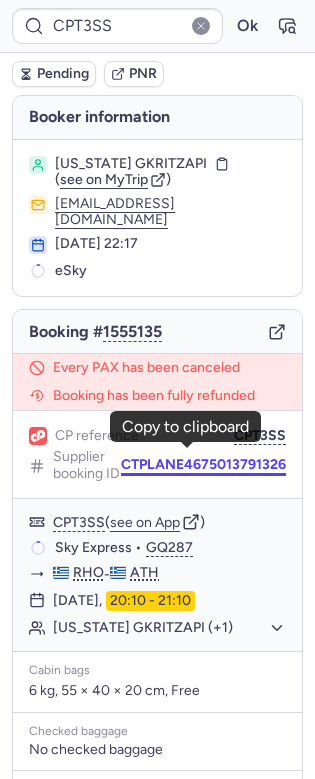 click on "CTPLANE4675013791326" at bounding box center [203, 465] 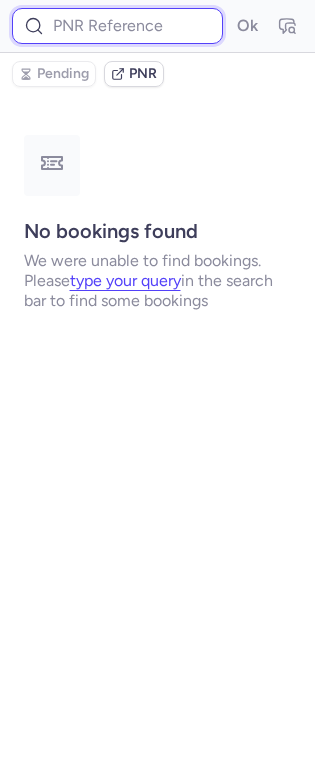 click at bounding box center (117, 26) 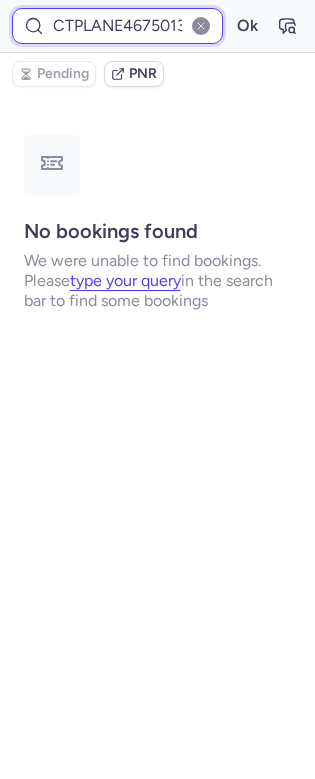 scroll, scrollTop: 0, scrollLeft: 53, axis: horizontal 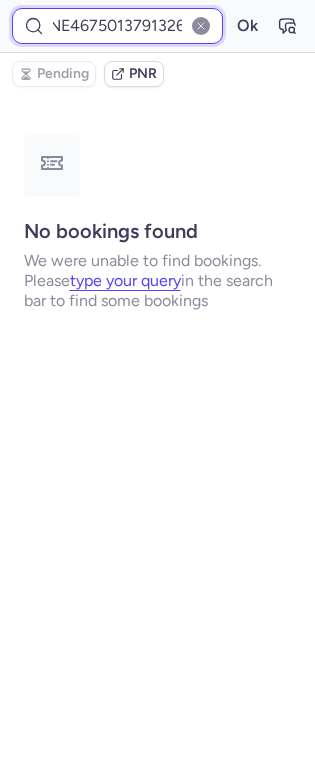 type on "CTPLANE4675013791326" 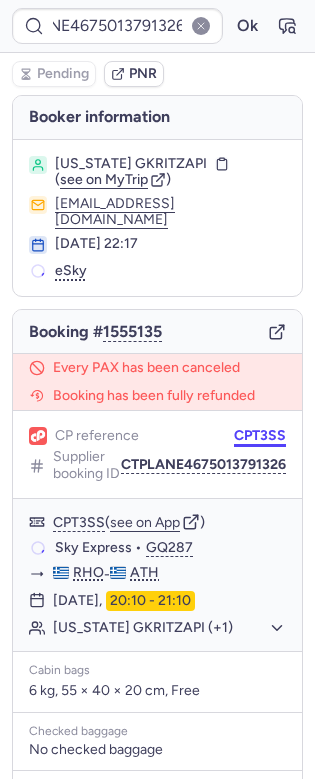 click on "CPT3SS" at bounding box center [260, 436] 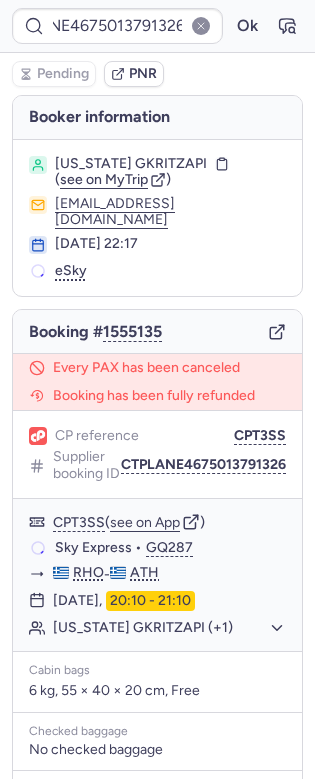 scroll, scrollTop: 0, scrollLeft: 0, axis: both 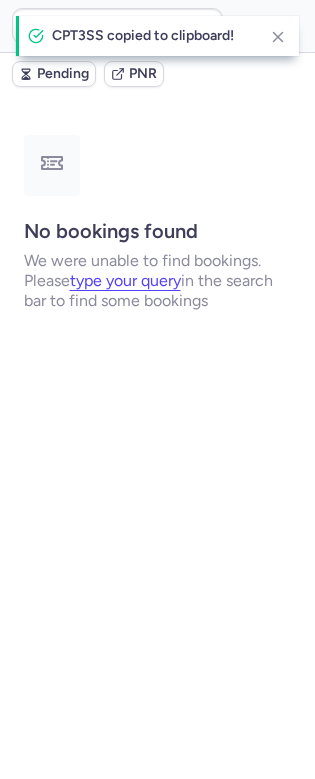 type on "CPT3SS" 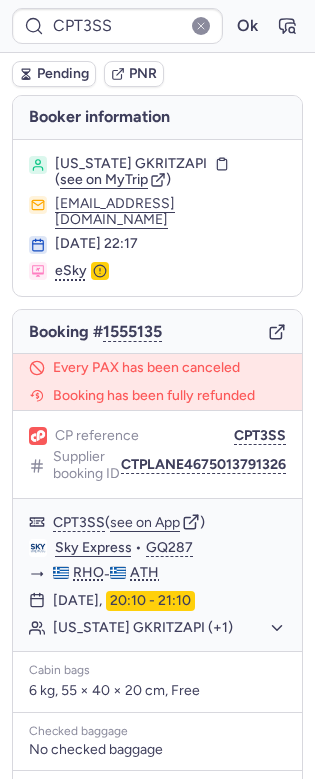 click on "CP reference CPT3SS Supplier booking ID CTPLANE4675013791326" at bounding box center [157, 454] 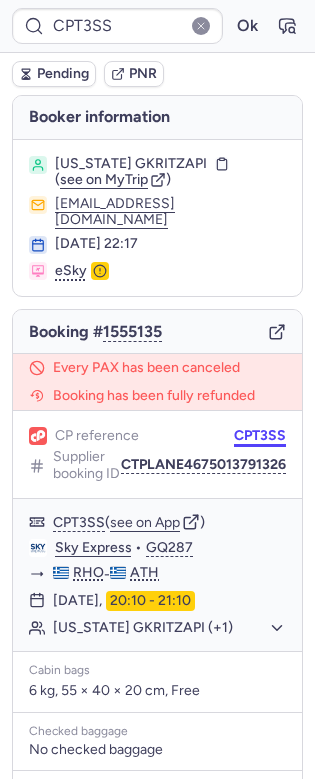 click on "CPT3SS" at bounding box center [260, 436] 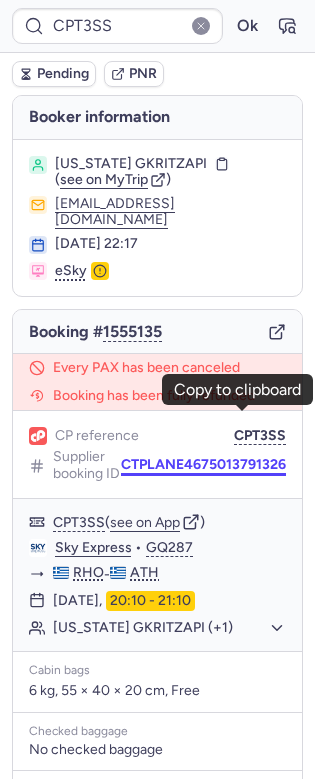 click on "CTPLANE4675013791326" at bounding box center (203, 465) 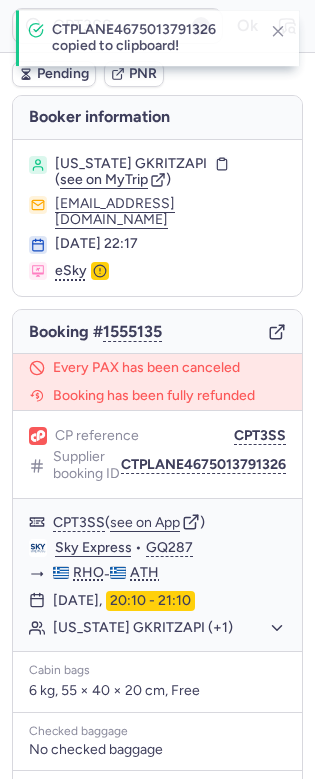 type 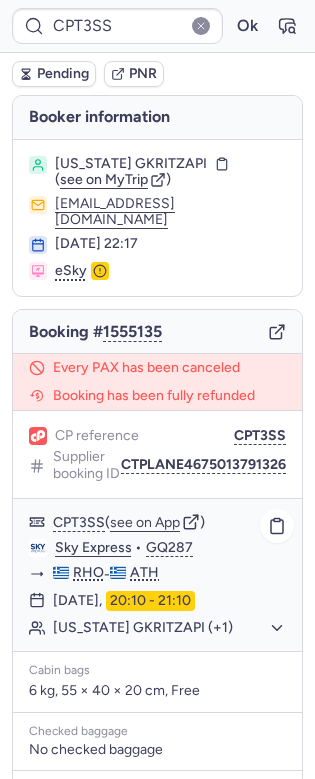click on "Georgia GKRITZAPI (+1)" 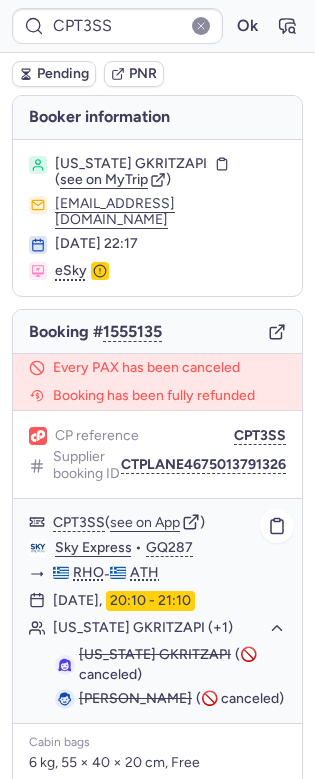 click on "Georgia GKRITZAPI" at bounding box center [155, 654] 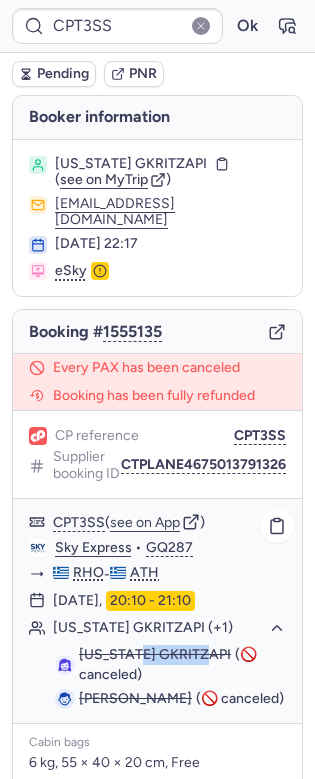 click on "Georgia GKRITZAPI" at bounding box center [155, 654] 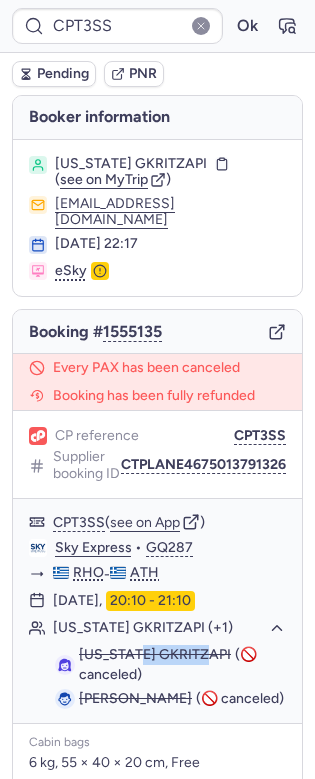 copy on "GKRITZAPI" 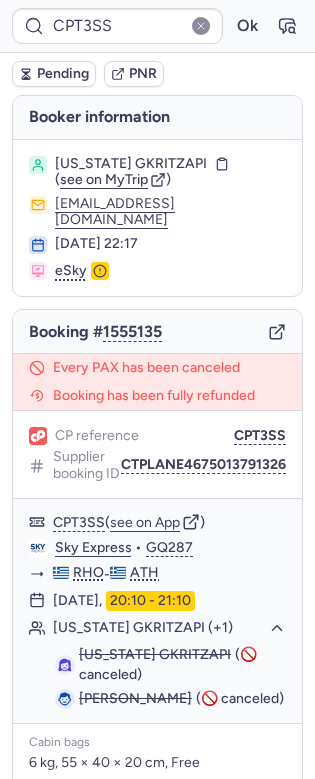 click on "CPT3SS  Ok" at bounding box center [157, 26] 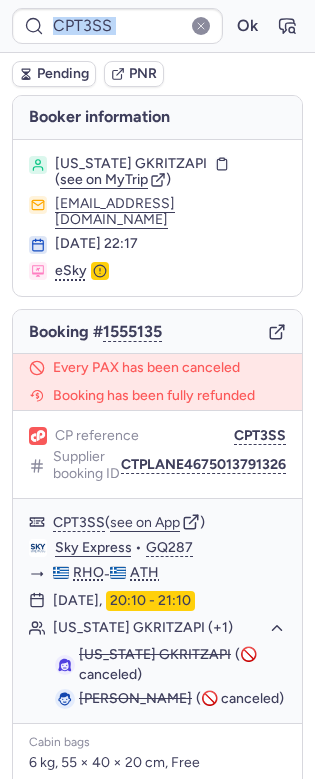 click on "CPT3SS  Ok" at bounding box center (157, 26) 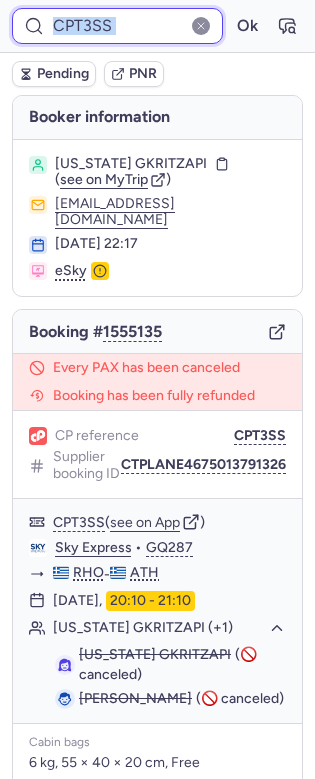 click on "CPT3SS" at bounding box center [117, 26] 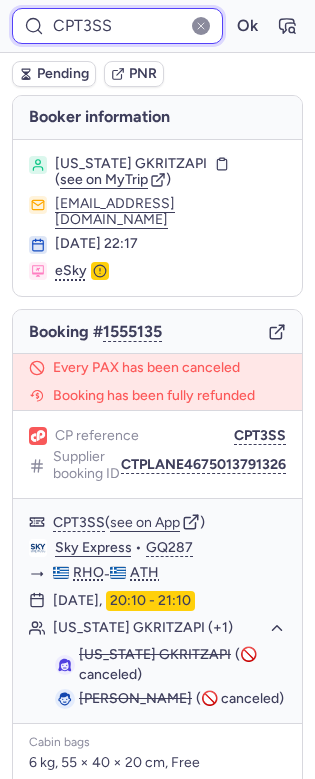 click on "CPT3SS" at bounding box center [117, 26] 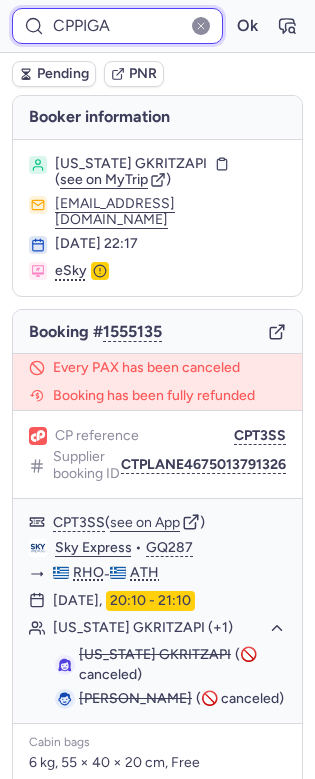 click on "Ok" at bounding box center (247, 26) 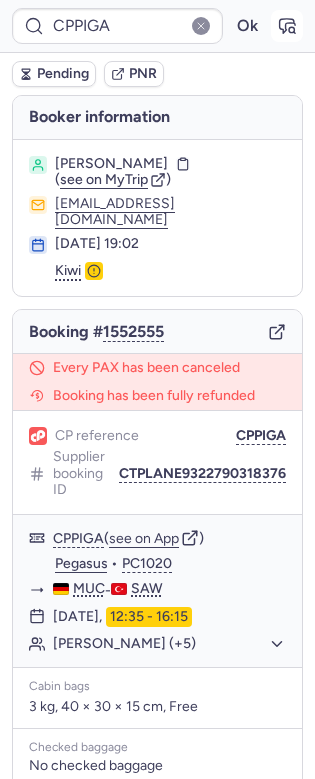 click at bounding box center (287, 26) 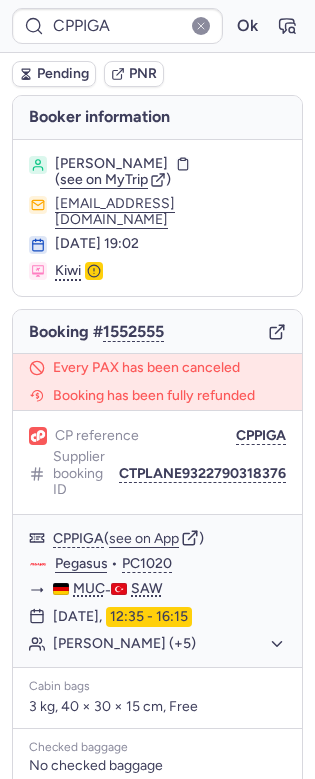 type on "CPT3SS" 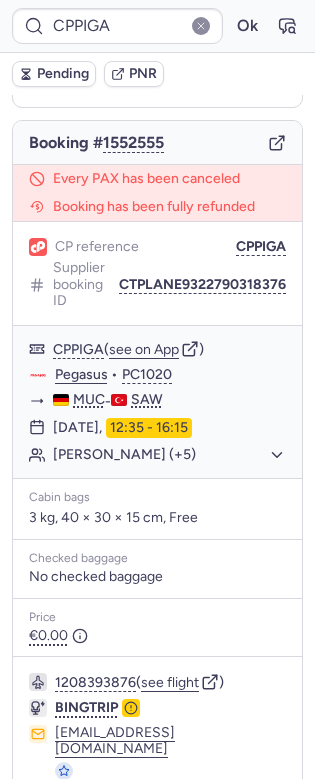 scroll, scrollTop: 0, scrollLeft: 0, axis: both 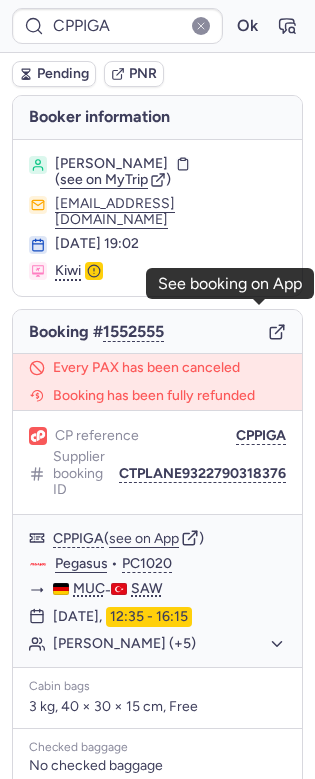 click 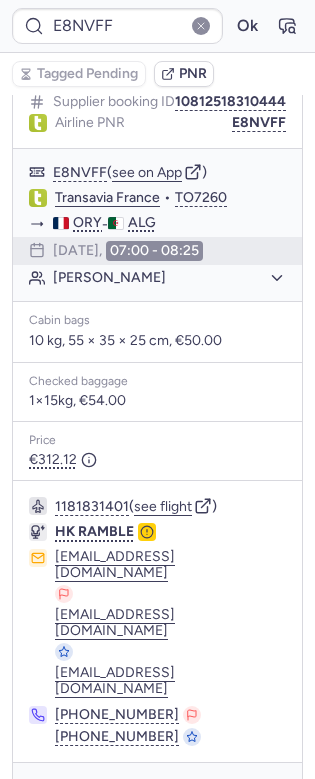 scroll, scrollTop: 0, scrollLeft: 0, axis: both 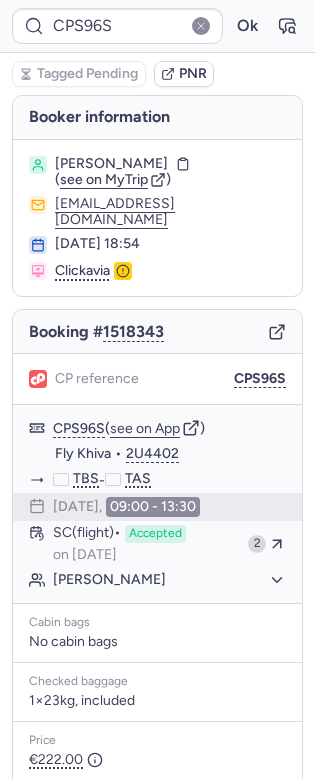 type on "CP3IGL" 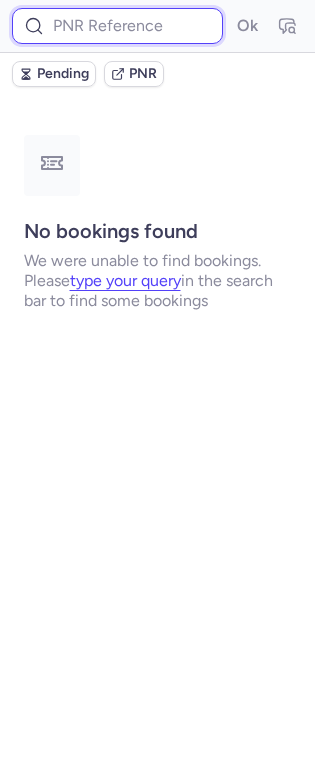 click at bounding box center [117, 26] 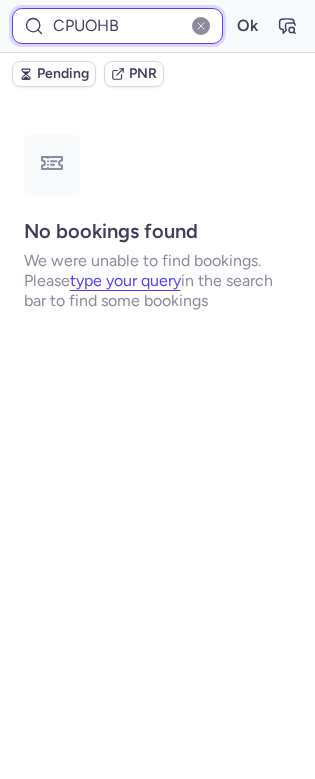 click on "Ok" at bounding box center [247, 26] 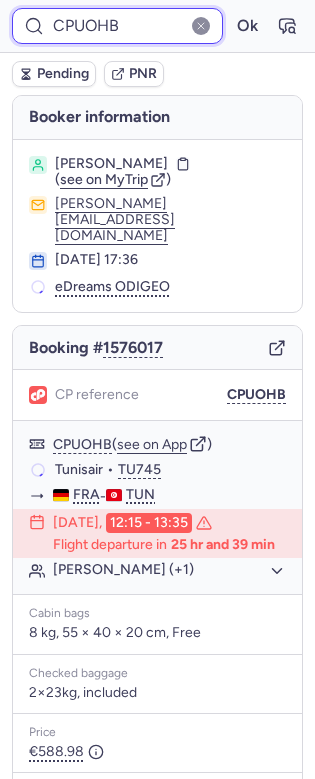 scroll, scrollTop: 218, scrollLeft: 0, axis: vertical 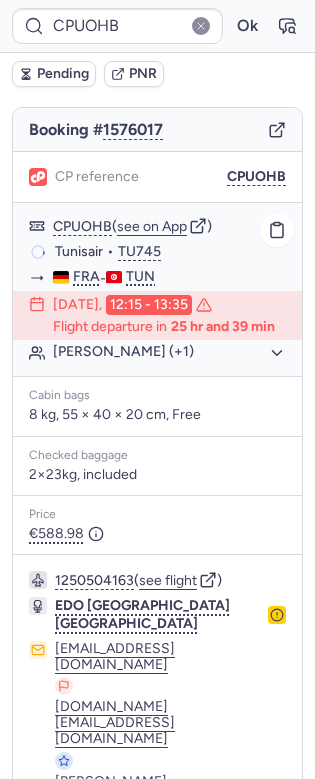 click on "Ferid BEN MIHOUB (+1)" 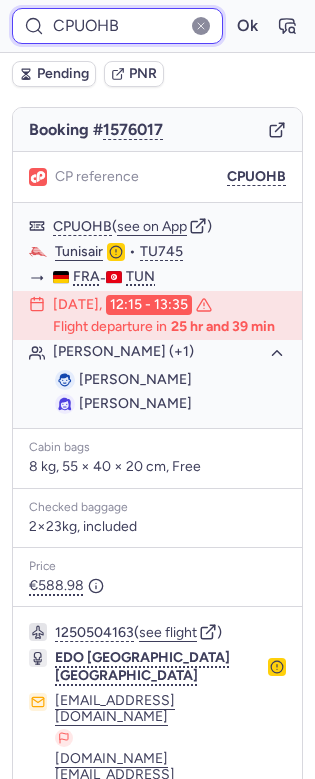 click on "CPUOHB" at bounding box center (117, 26) 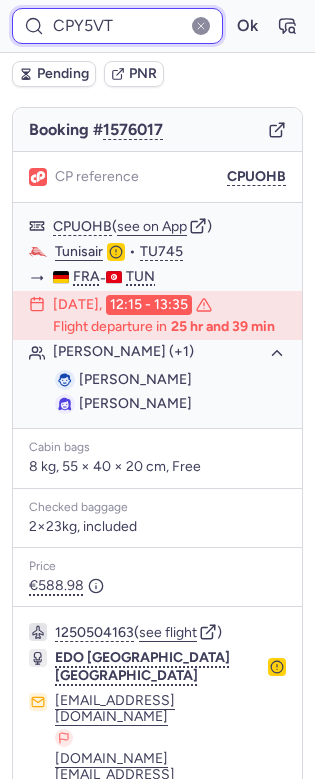 click on "Ok" at bounding box center (247, 26) 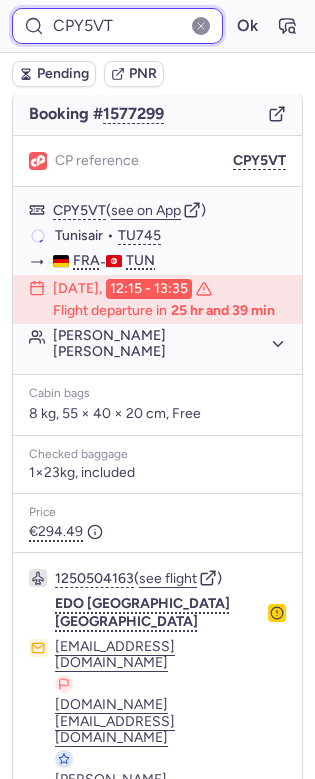 scroll, scrollTop: 0, scrollLeft: 0, axis: both 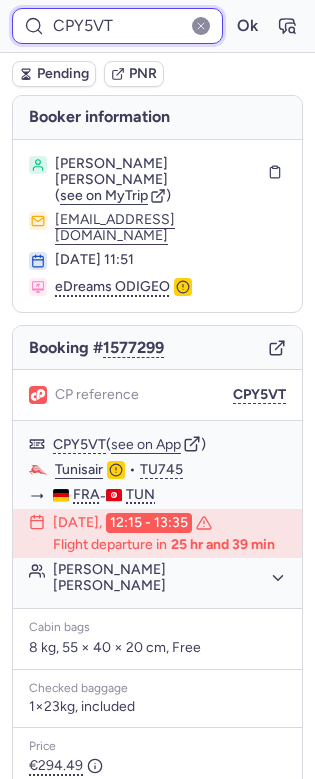 click on "CPY5VT" at bounding box center (117, 26) 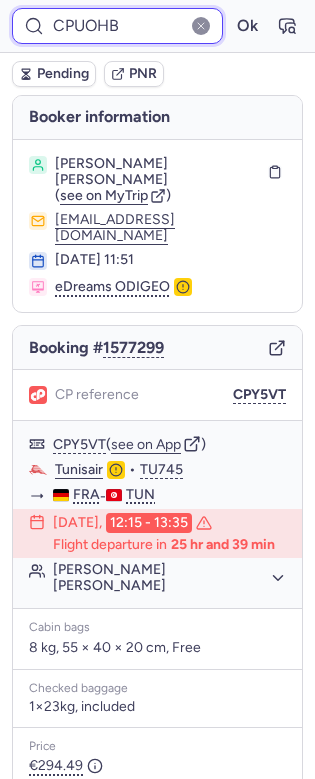 type on "CPUOHB" 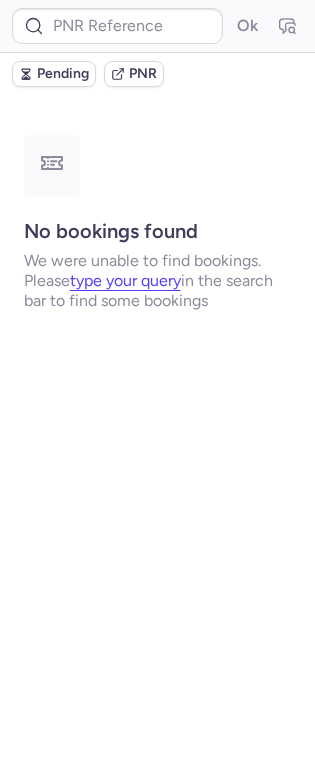 scroll, scrollTop: 0, scrollLeft: 0, axis: both 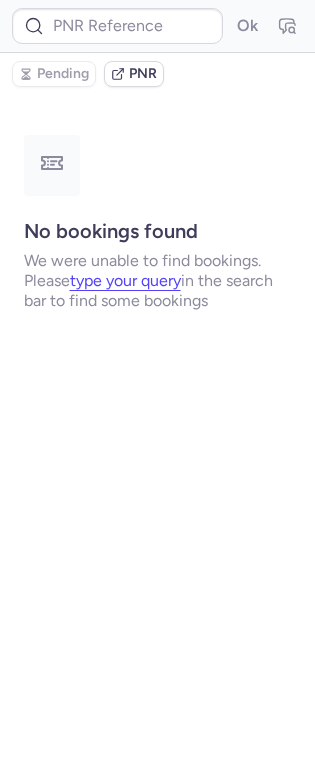 type on "D37W0U9N" 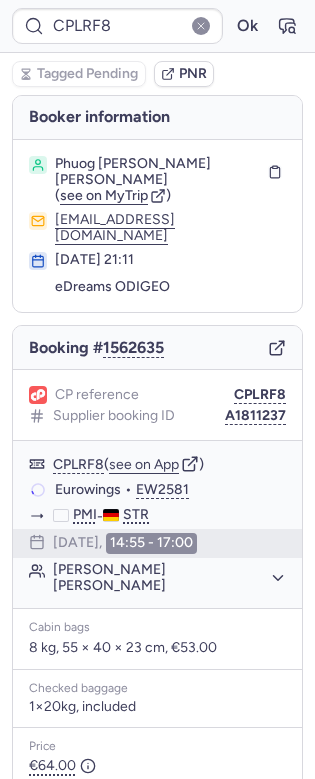type on "6083476" 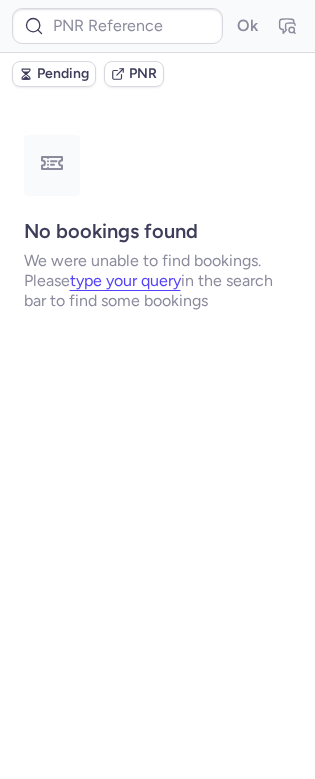 type on "CPLRF8" 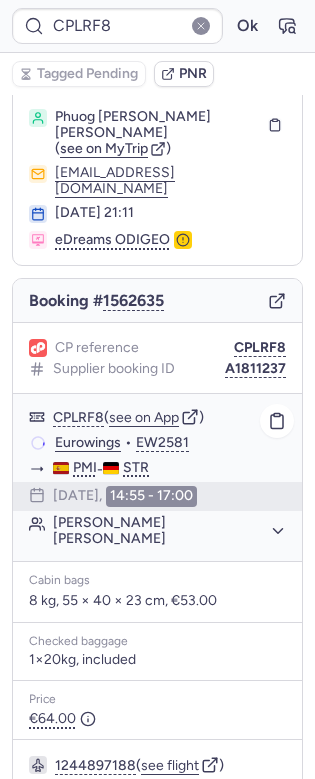 scroll, scrollTop: 0, scrollLeft: 0, axis: both 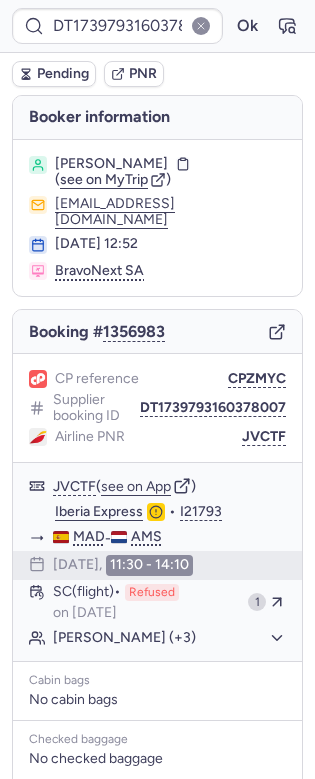 type on "6105115" 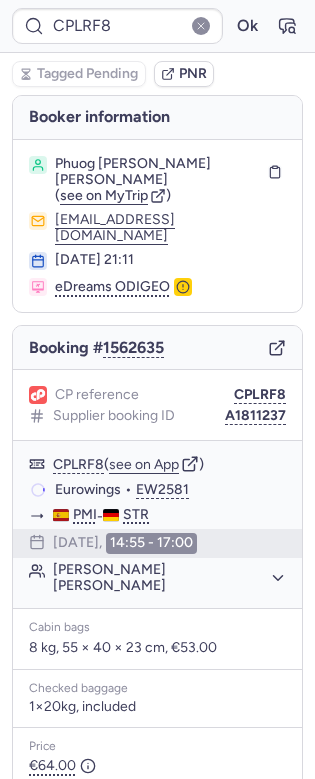 type on "6083476" 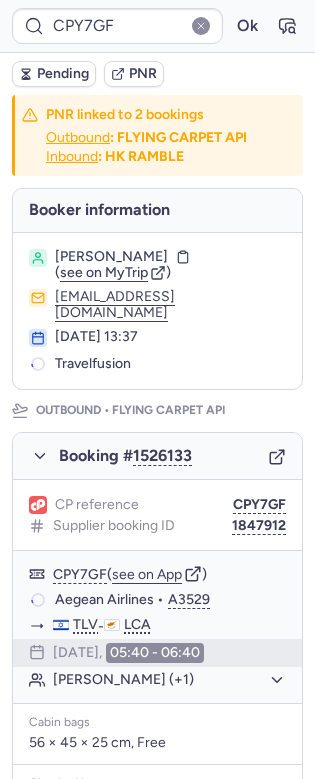 type on "CPZHPC" 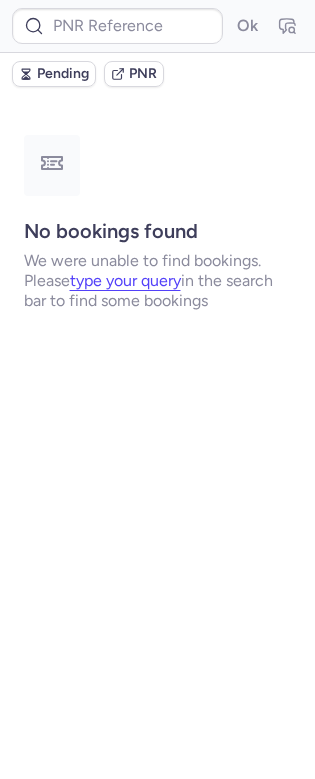 type on "10812519010806" 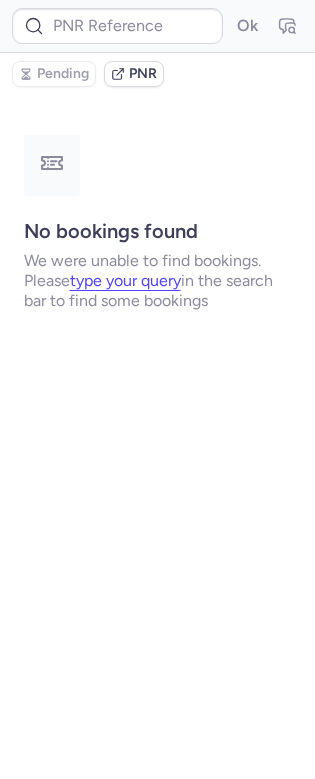 type on "CPIJP3" 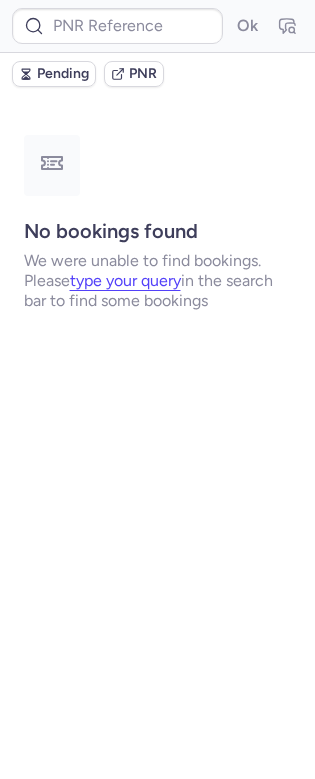 type on "CPIJP3" 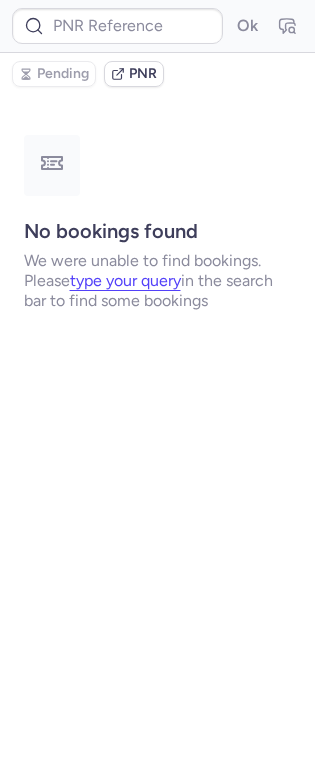 type on "CPGT2J" 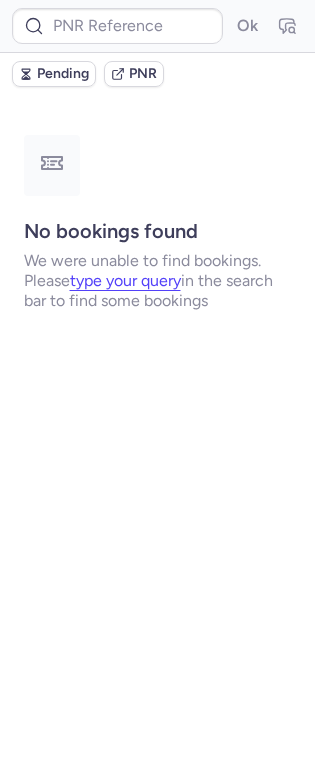 type on "CPHA8L" 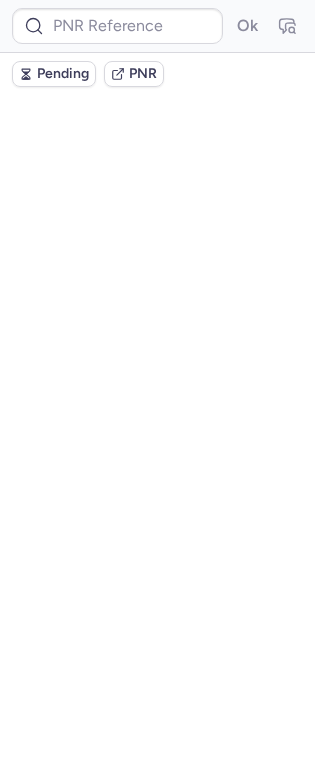 scroll, scrollTop: 0, scrollLeft: 0, axis: both 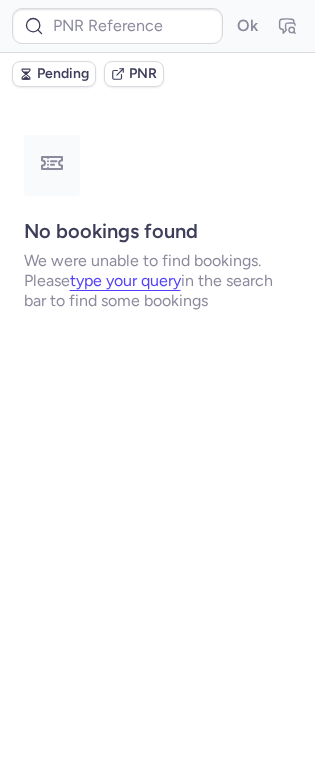 type on "CPMANH" 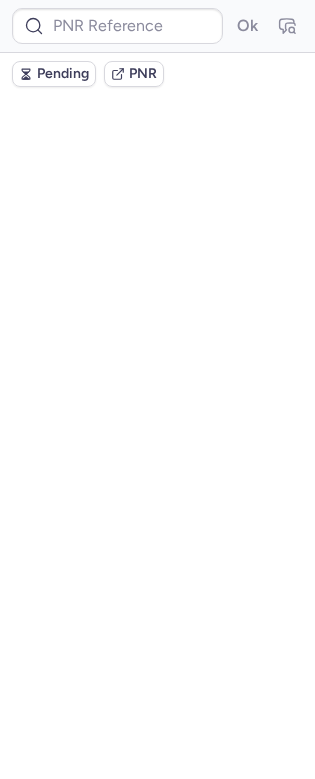 scroll, scrollTop: 0, scrollLeft: 0, axis: both 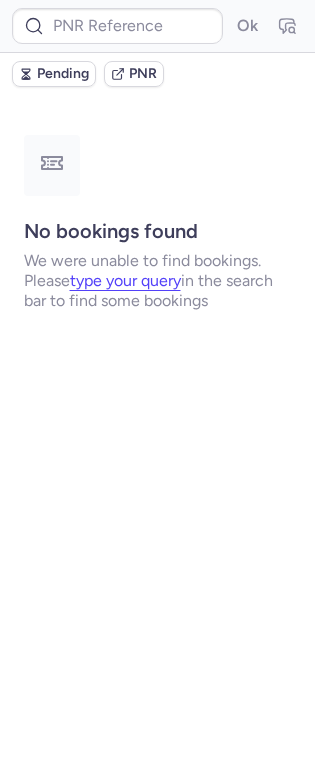 type on "CPMANH" 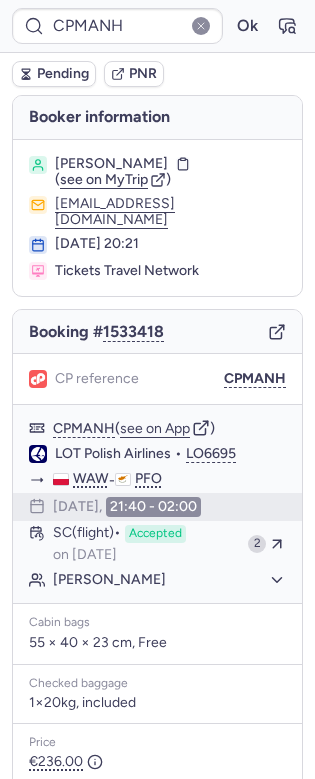 click on "55 × 40 × 23 cm, Free" at bounding box center (157, 643) 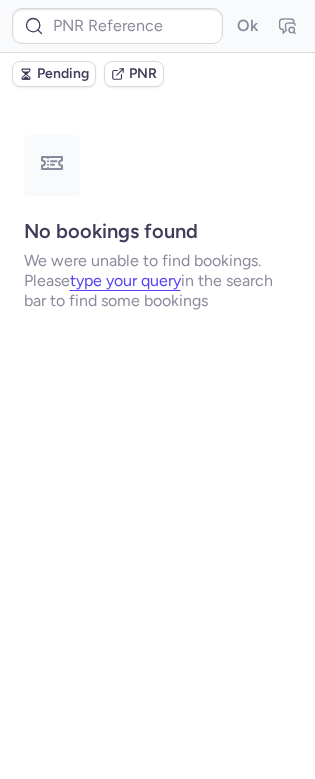 scroll, scrollTop: 0, scrollLeft: 0, axis: both 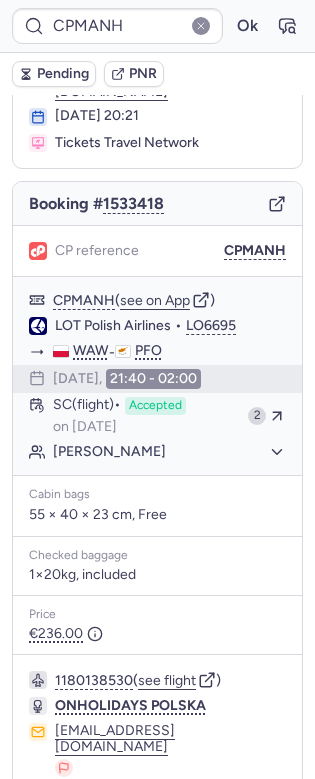 click on "[PERSON_NAME] information [PERSON_NAME]  ( see on MyTrip  )  [EMAIL_ADDRESS][DOMAIN_NAME] [DATE] 20:21 Tickets Travel Network Booking # 1533418 CP reference CPMANH CPMANH  ( see on App )  LOT Polish Airlines  •  LO6695 WAW  -  PFO [DATE]  21:40 - 02:00 SC   (flight)  Accepted  on [DATE] 2 [PERSON_NAME]   Cabin bags  55 × 40 × 23 cm, Free Checked baggage 1×20kg, included Price €236.00  1180138530  ( see flight )  ONHOLIDAYS POLSKA [EMAIL_ADDRESS][DOMAIN_NAME] [EMAIL_ADDRESS][DOMAIN_NAME] [PHONE_NUMBER] [PHONE_NUMBER] No specific conditions" at bounding box center [157, 462] 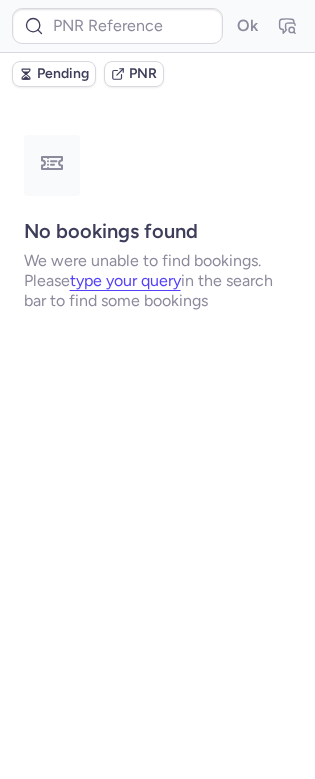 scroll, scrollTop: 0, scrollLeft: 0, axis: both 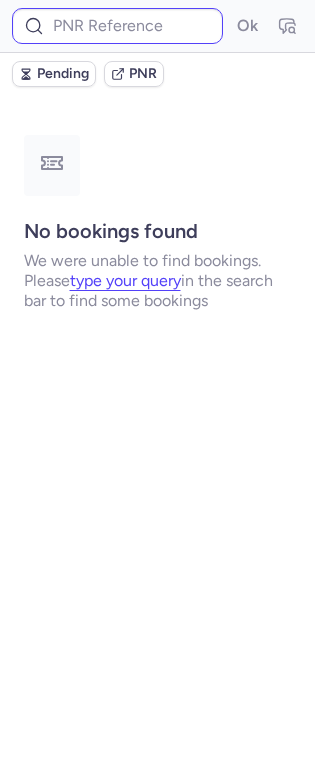 type on "00173O" 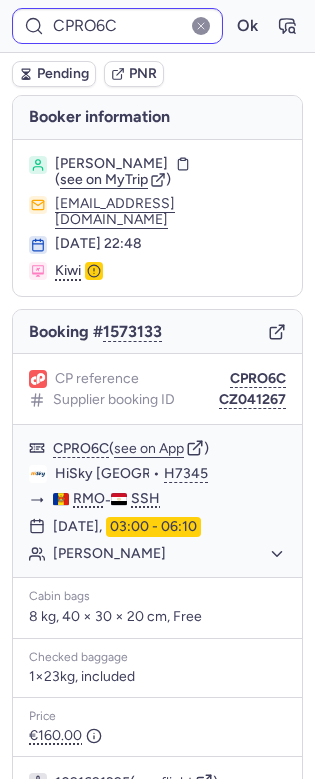 type on "CPFIJS" 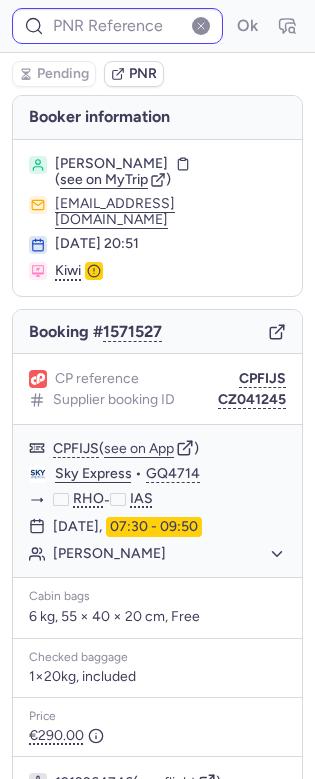 type on "CPMXUQ" 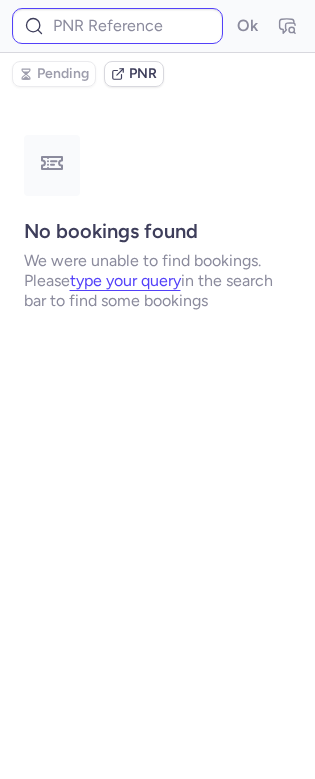 type on "CPPLC8" 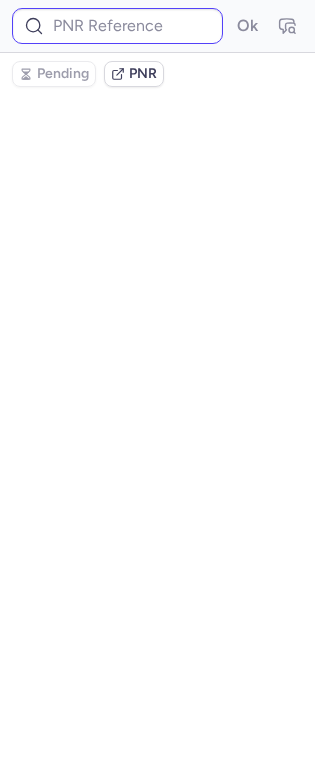 type on "CPDYIB" 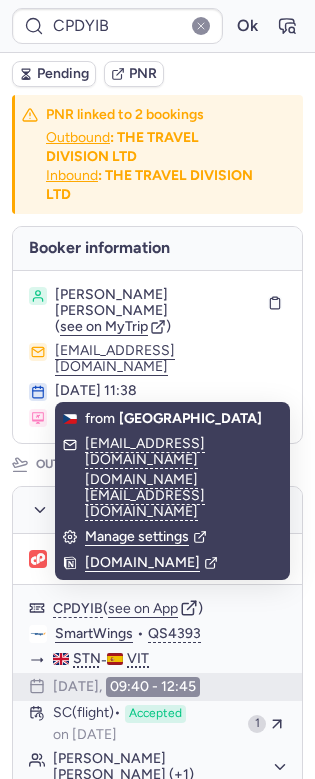 click on "Kiwi" at bounding box center [68, 418] 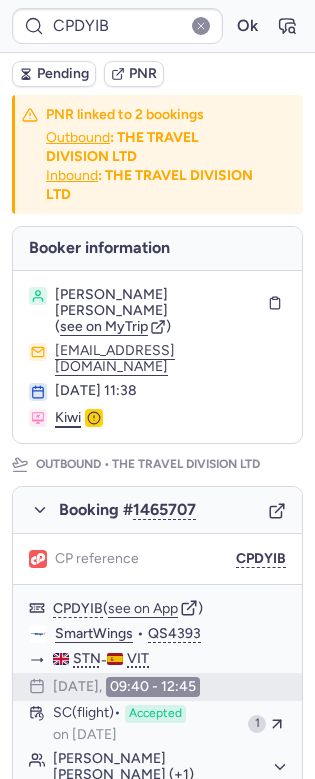 click on "Kiwi" at bounding box center (68, 418) 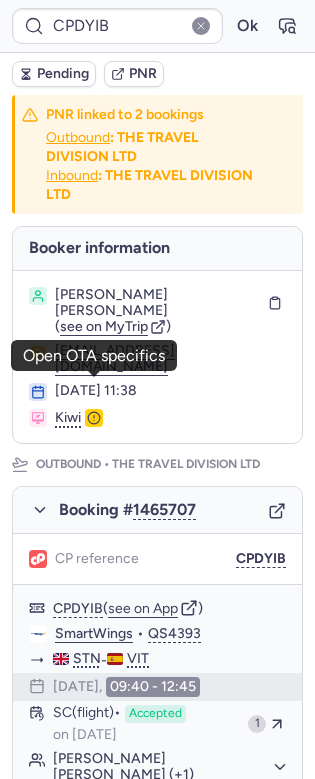 click 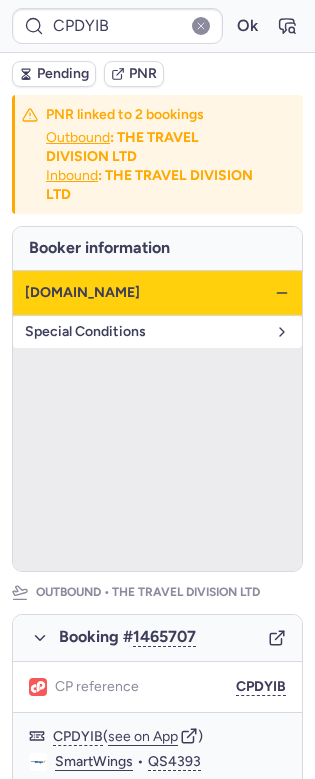 click on "Special Conditions" at bounding box center (145, 332) 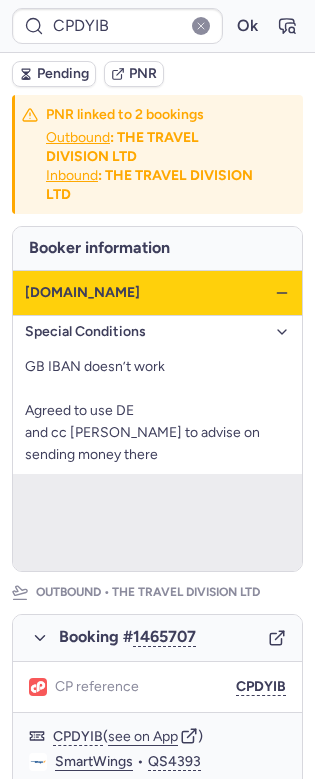 type 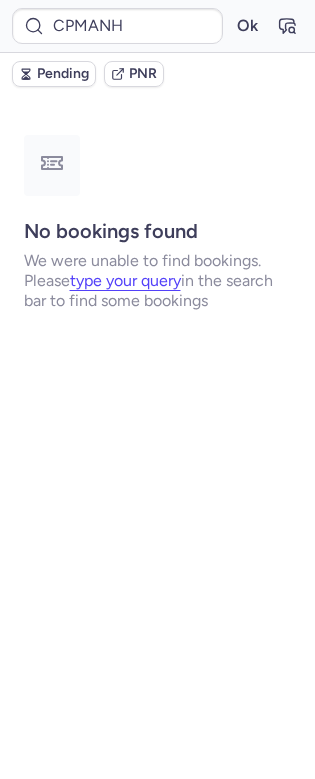 scroll, scrollTop: 0, scrollLeft: 0, axis: both 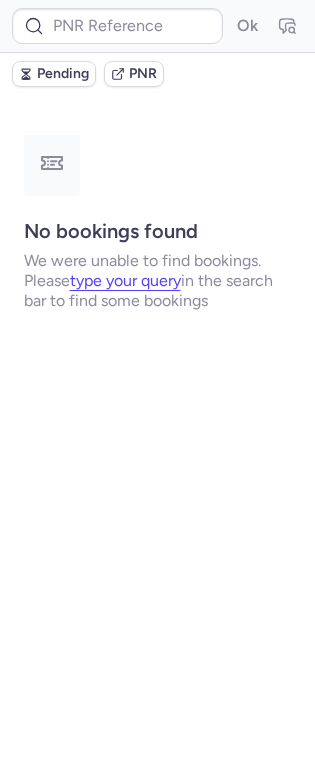 type on "CPDDLN" 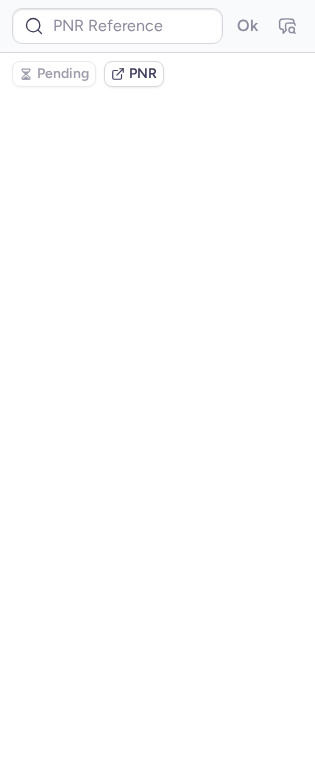type on "CPDDLN" 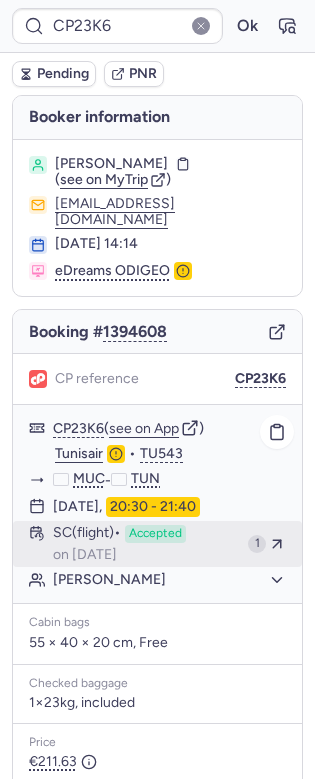 scroll, scrollTop: 223, scrollLeft: 0, axis: vertical 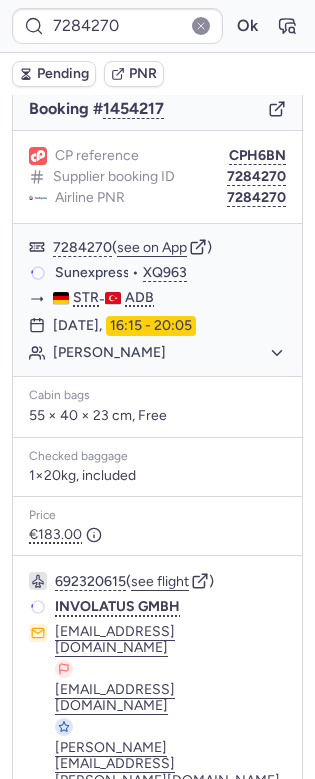 type on "CP6PXF" 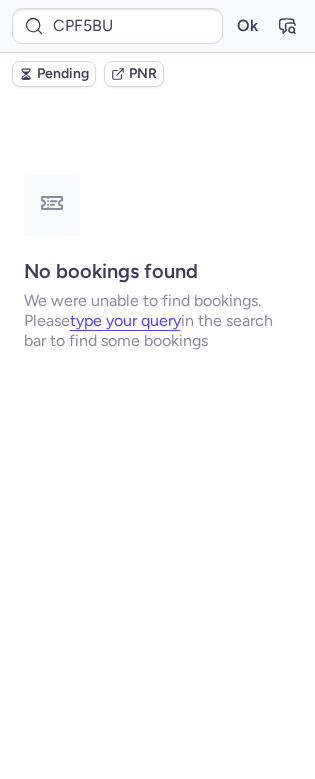 scroll, scrollTop: 0, scrollLeft: 0, axis: both 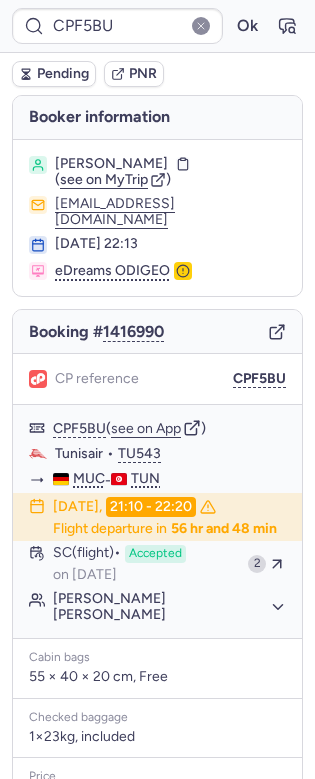 type on "CPPTCJ" 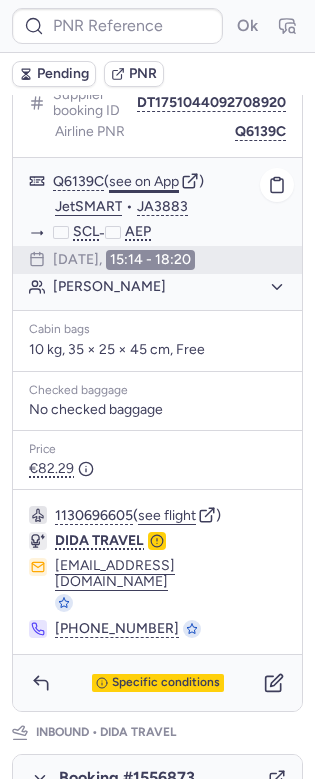 scroll, scrollTop: 1048, scrollLeft: 0, axis: vertical 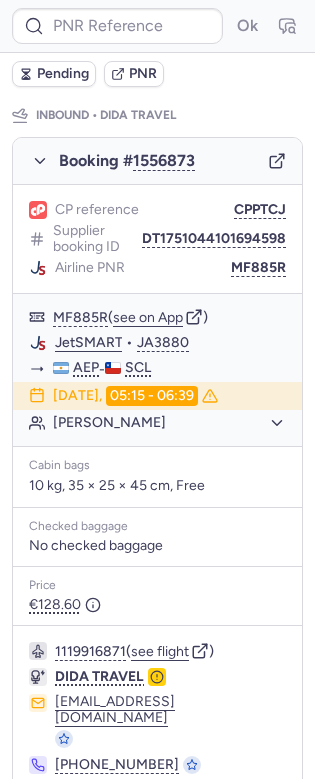 type on "CPPTCJ" 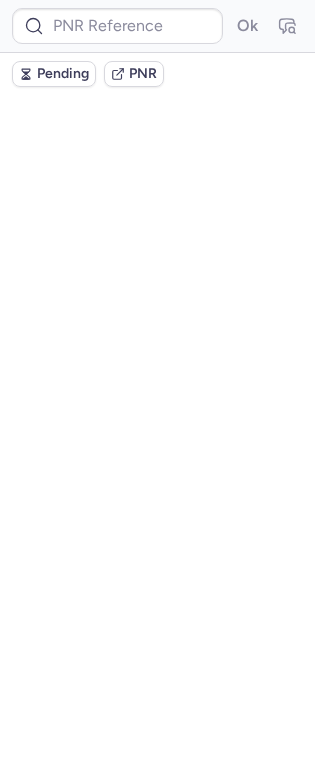 scroll, scrollTop: 0, scrollLeft: 0, axis: both 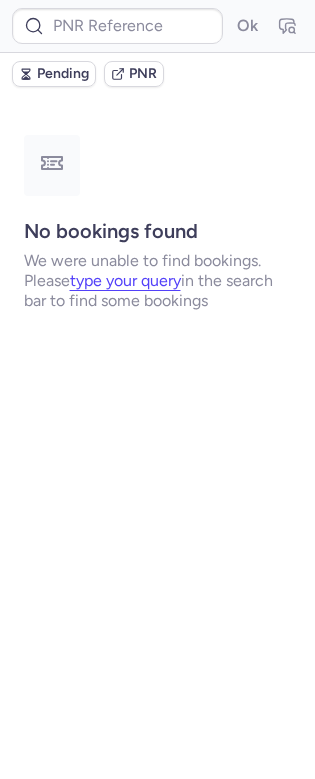 type on "CPPTCJ" 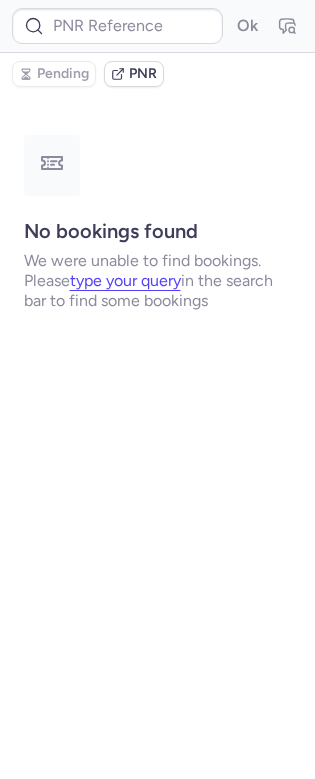 type on "00173O" 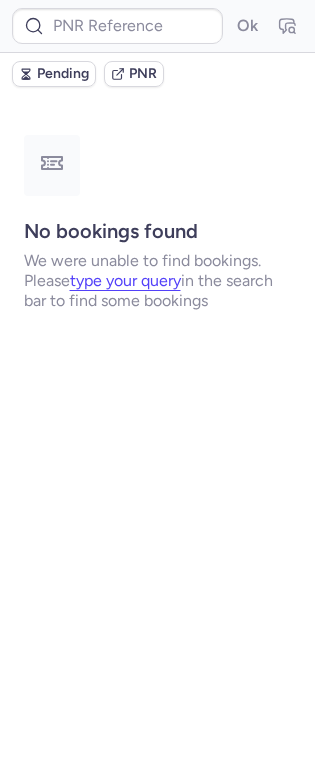 type on "00173O" 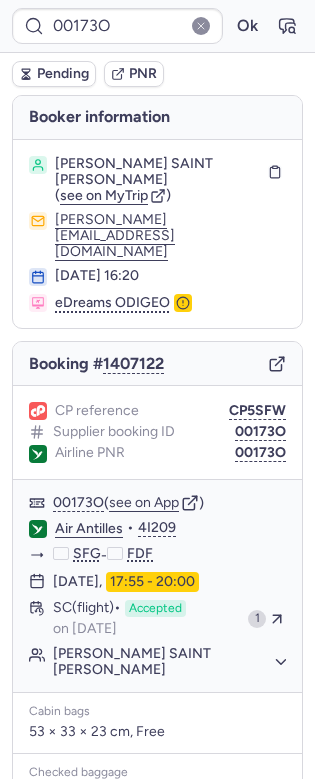 type 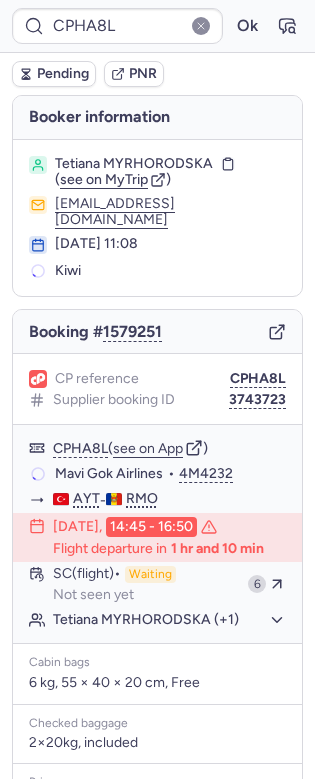 scroll, scrollTop: 0, scrollLeft: 0, axis: both 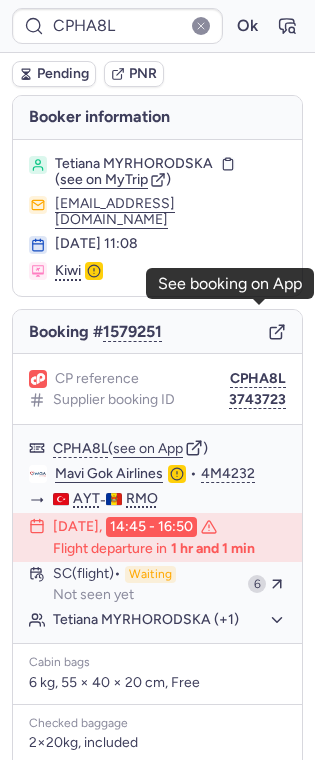 click 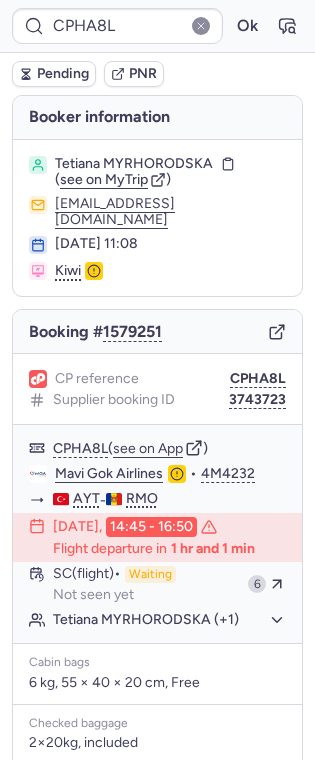 type 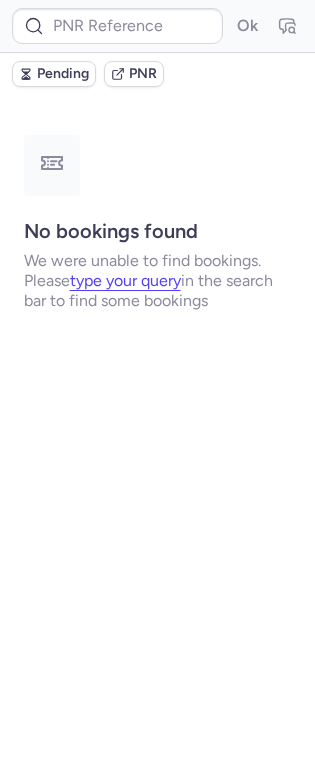 type on "CPHA8L" 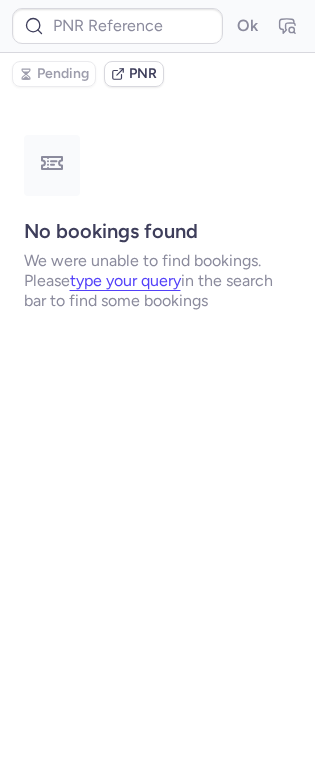 type on "CPTV4F" 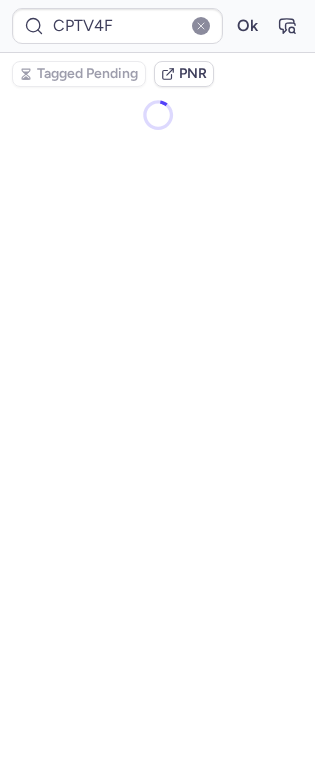 scroll, scrollTop: 0, scrollLeft: 0, axis: both 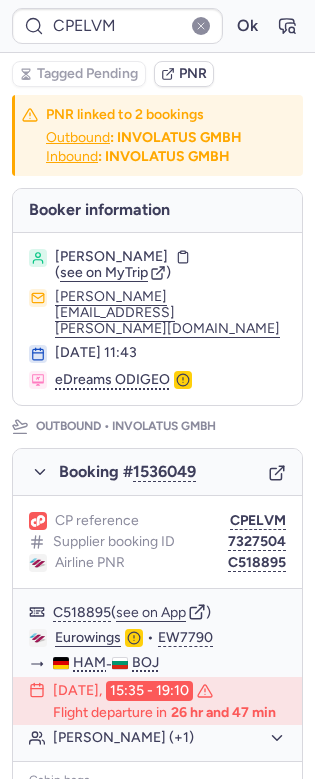 type on "CP6PXF" 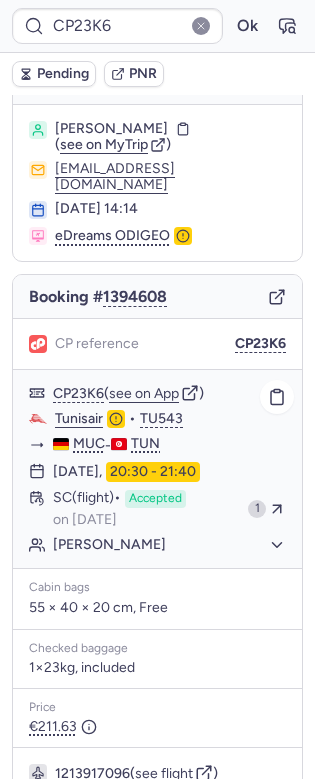 scroll, scrollTop: 223, scrollLeft: 0, axis: vertical 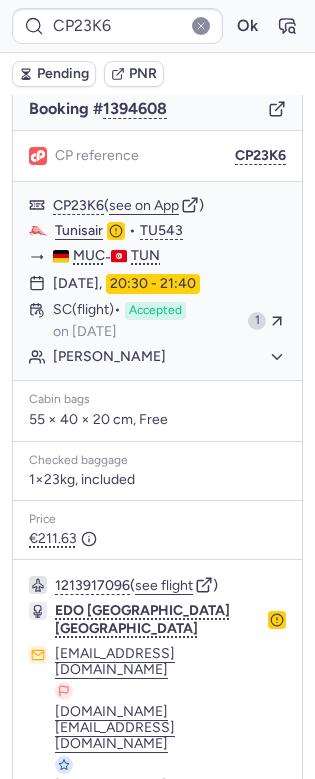 click on "Specific conditions" at bounding box center (157, 898) 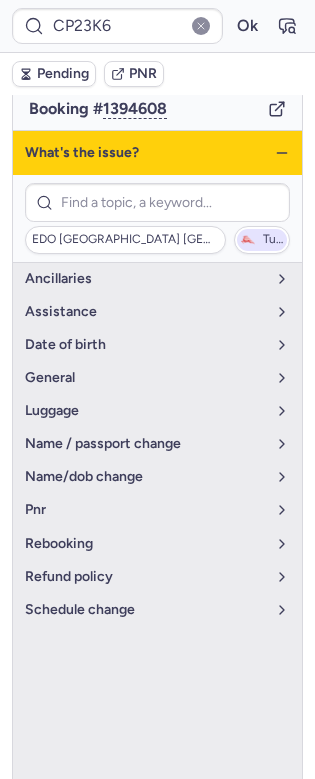click on "Tunisair" at bounding box center (273, 240) 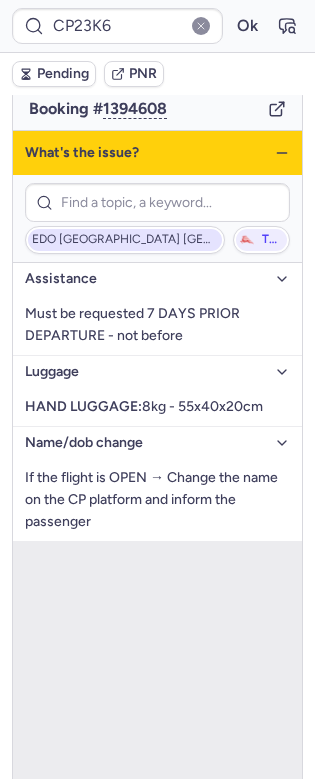 click on "EDO [GEOGRAPHIC_DATA] [GEOGRAPHIC_DATA]" at bounding box center [125, 240] 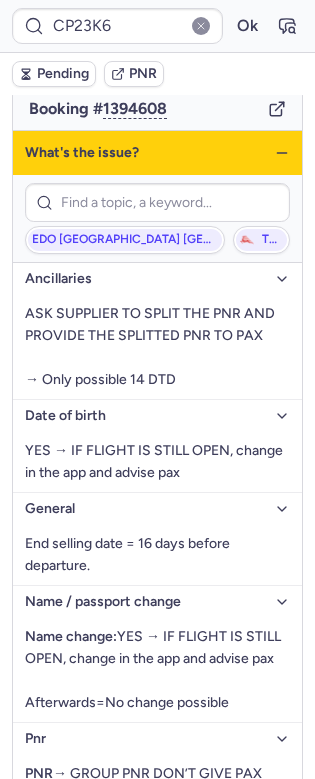 click 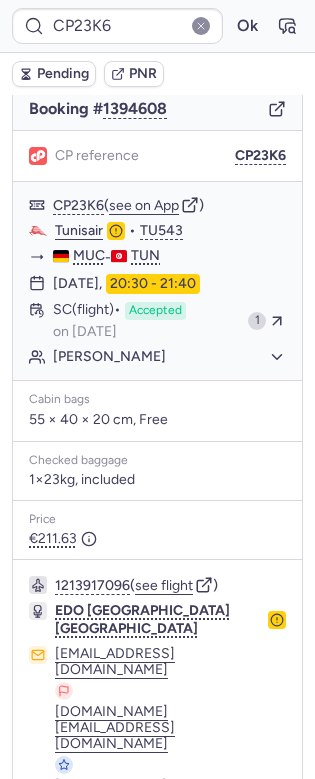 click 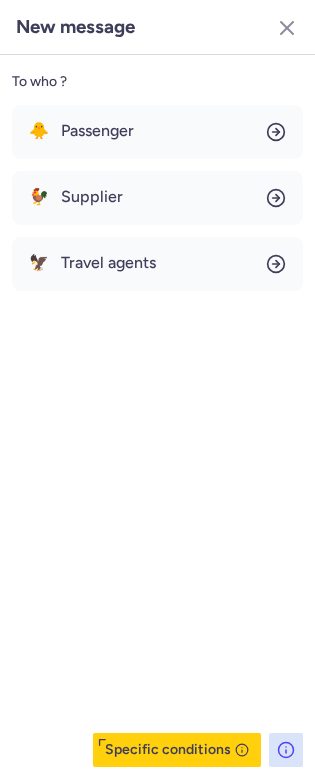 click on "To who ? 🐥 Passenger 🐓 Supplier 🦅 Travel agents  Specific conditions" 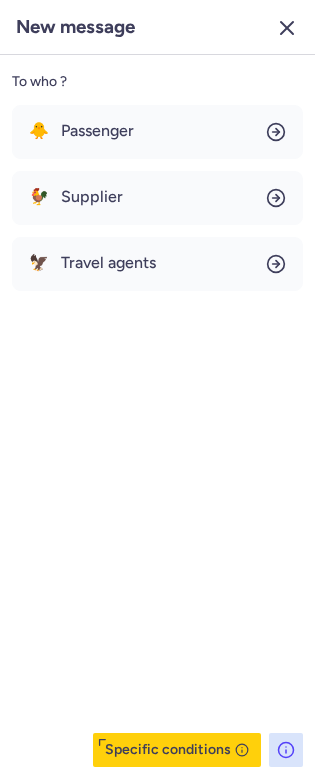 click 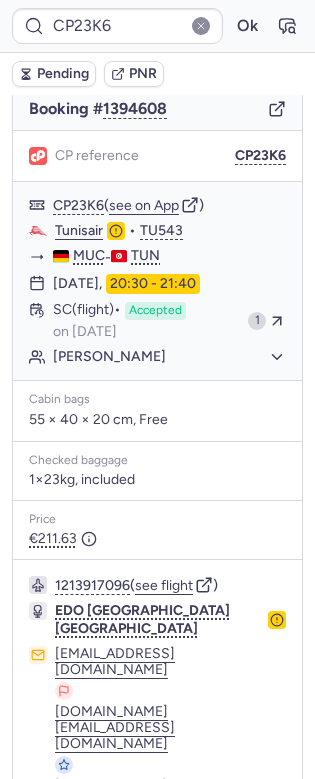 click on "1213917096  ( see flight )  EDO [GEOGRAPHIC_DATA] [GEOGRAPHIC_DATA] [EMAIL_ADDRESS][DOMAIN_NAME] [DOMAIN_NAME][EMAIL_ADDRESS][DOMAIN_NAME] [DOMAIN_NAME][EMAIL_ADDRESS][DOMAIN_NAME] --" at bounding box center (157, 714) 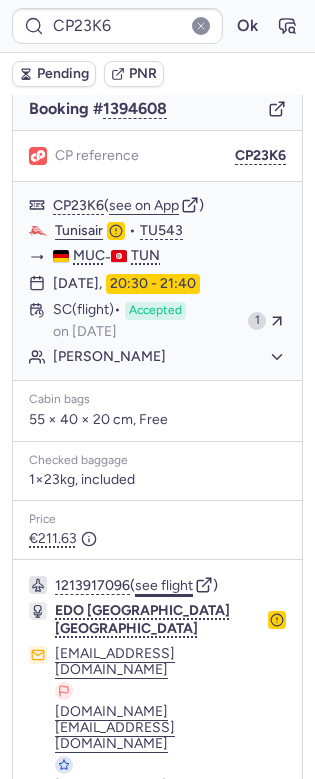 click on "see flight" 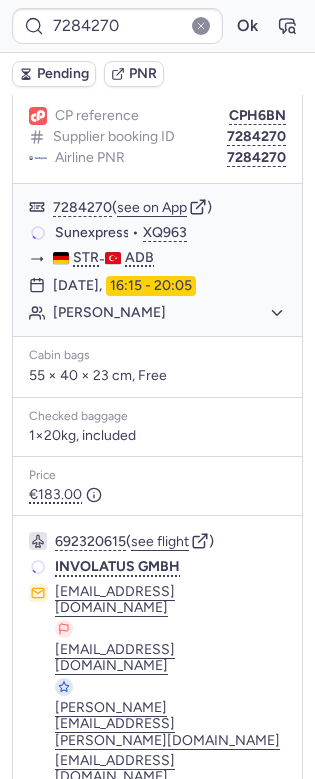scroll, scrollTop: 223, scrollLeft: 0, axis: vertical 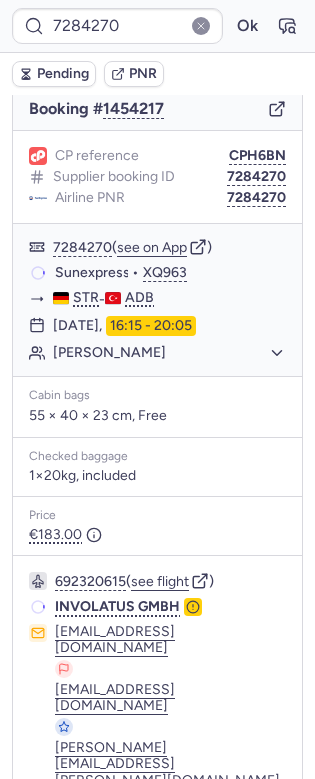 type on "CPYM7A" 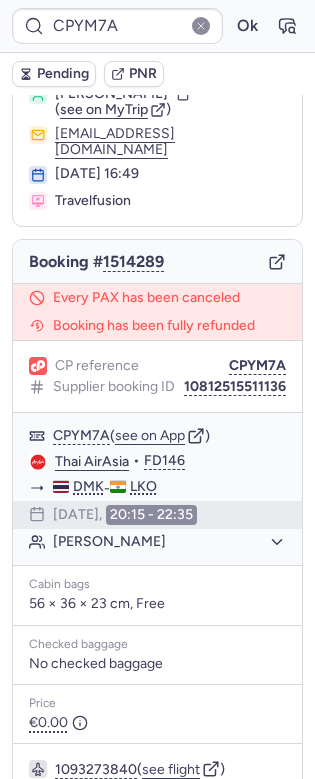 scroll, scrollTop: 0, scrollLeft: 0, axis: both 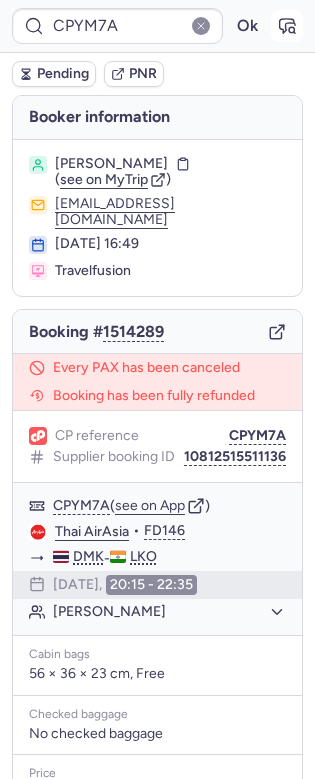 click 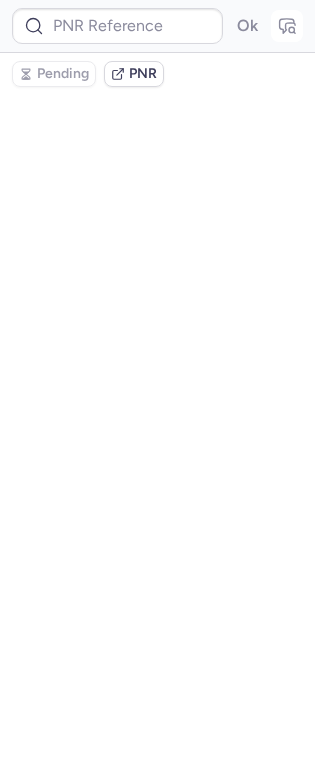 type on "CPYM7A" 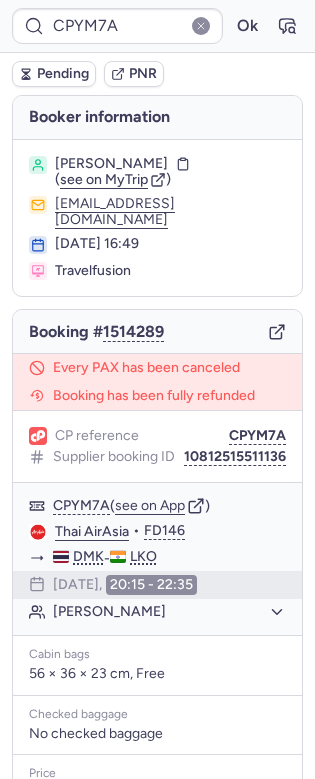 type on "CP23K6" 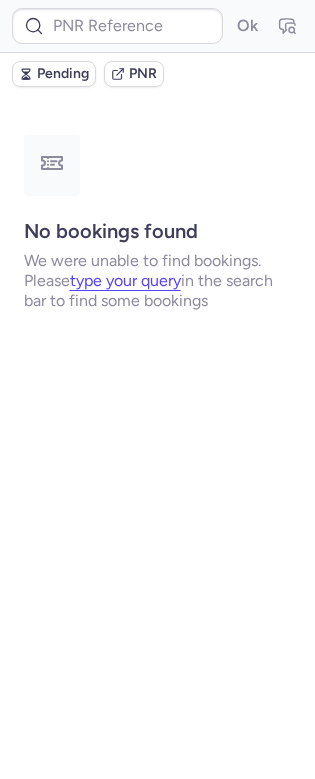 type on "CPHA8L" 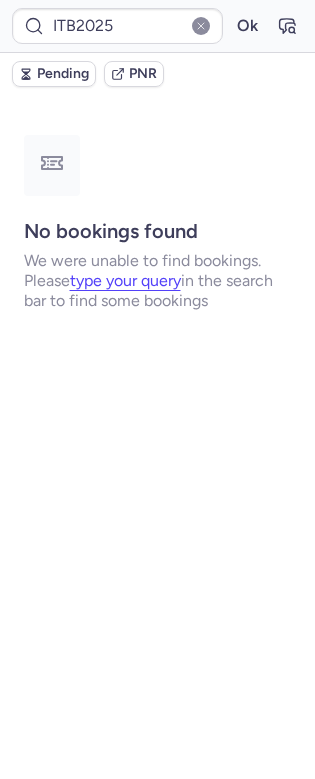type on "CP6PXF" 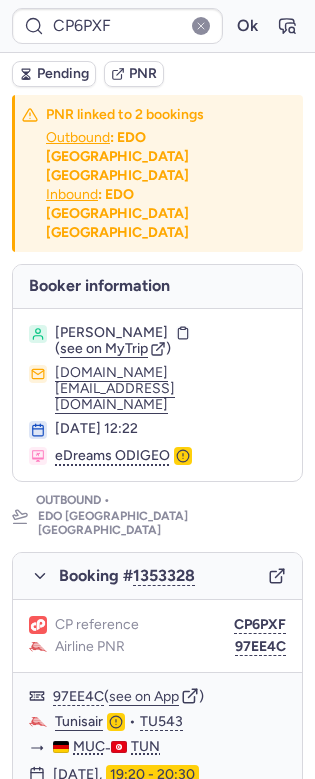 type on "CP23K6" 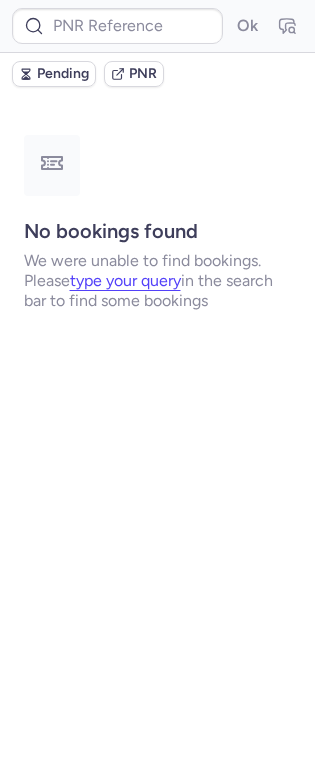 type on "7348421" 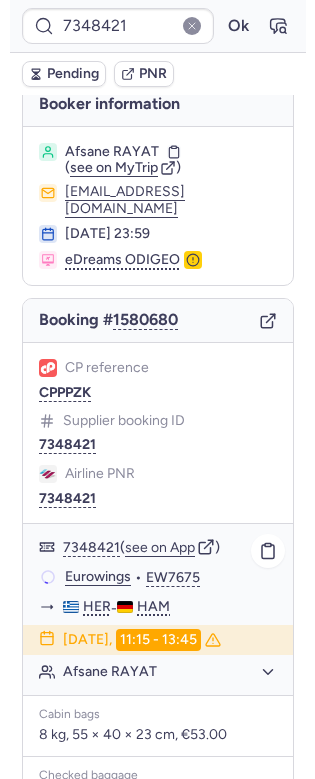 scroll, scrollTop: 0, scrollLeft: 0, axis: both 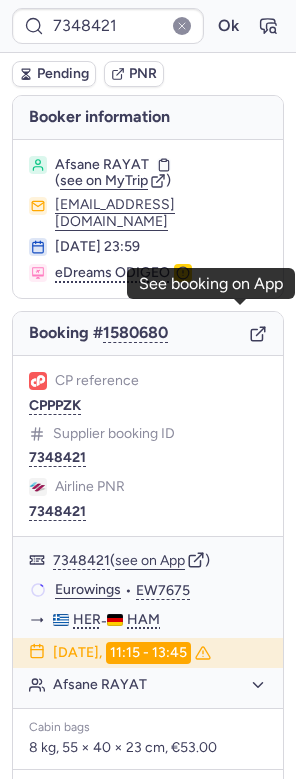 click 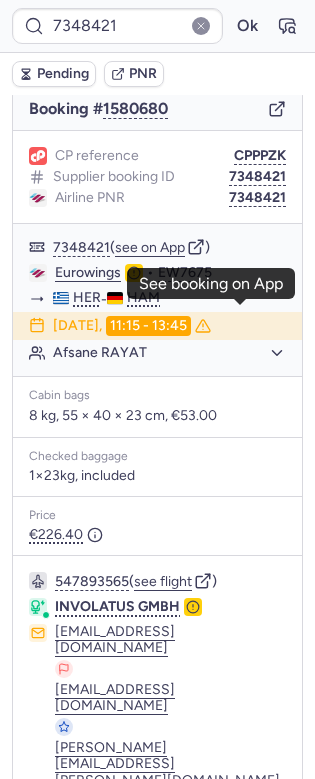 scroll, scrollTop: 283, scrollLeft: 0, axis: vertical 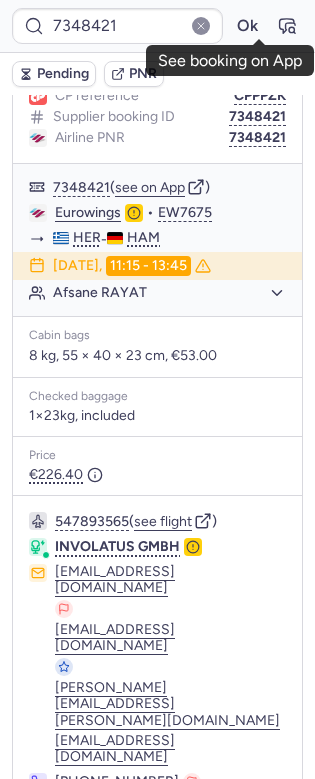 click 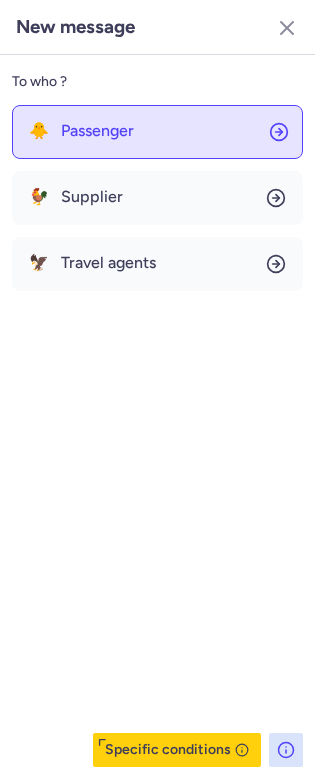click on "🐥 Passenger" 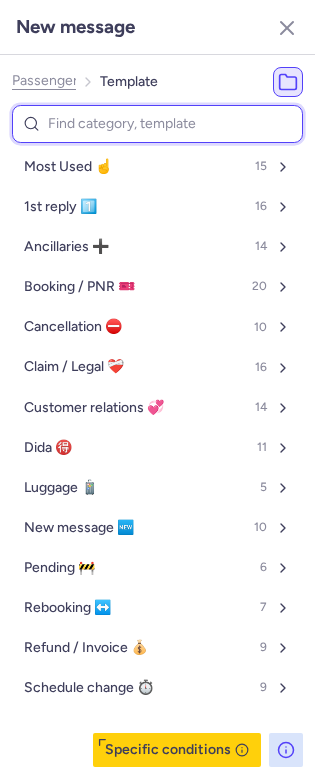 click at bounding box center [157, 124] 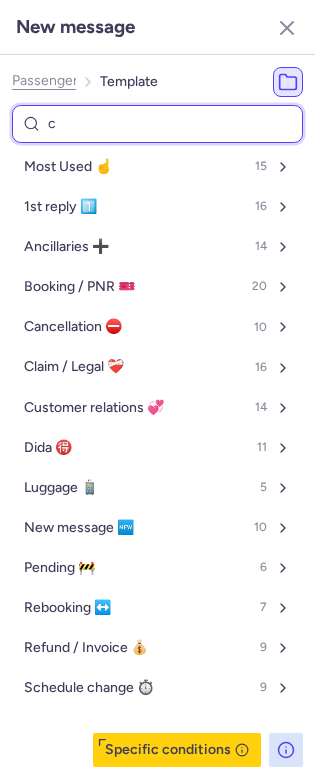 type on "ca" 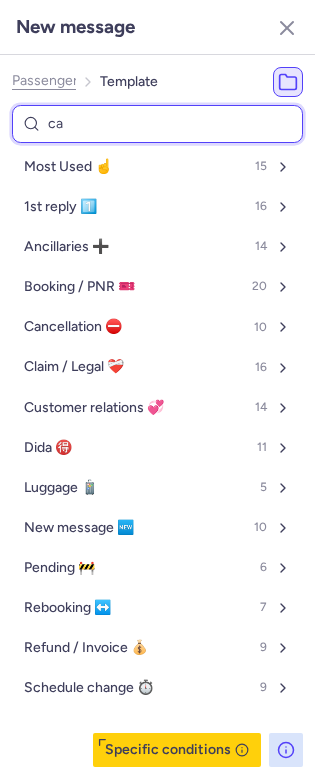 select on "en" 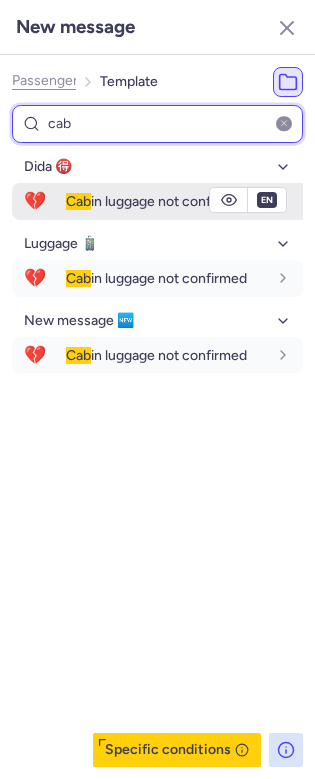 type on "cab" 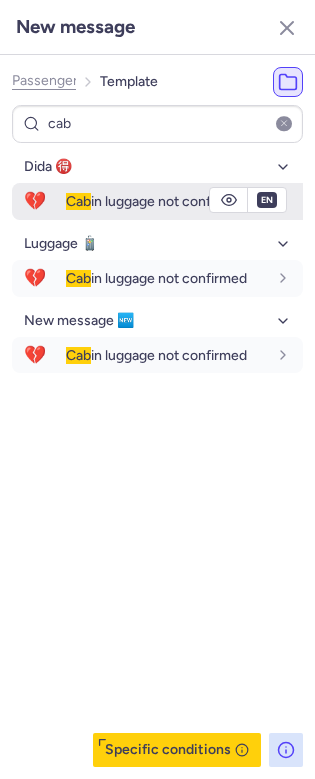 click on "Cab in luggage not confirmed" at bounding box center (156, 201) 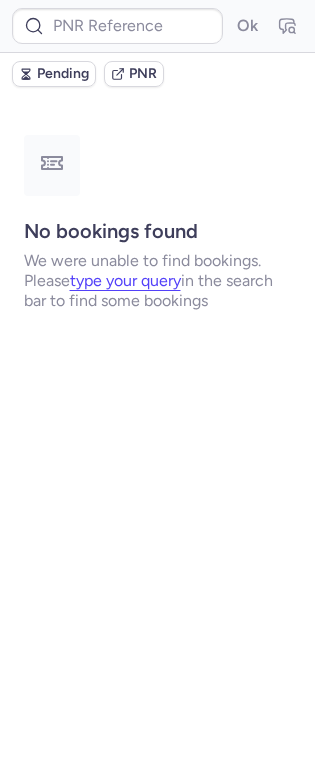 scroll, scrollTop: 0, scrollLeft: 0, axis: both 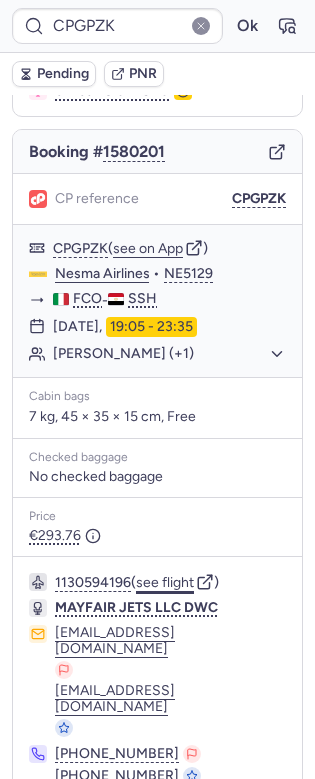 click on "see flight" 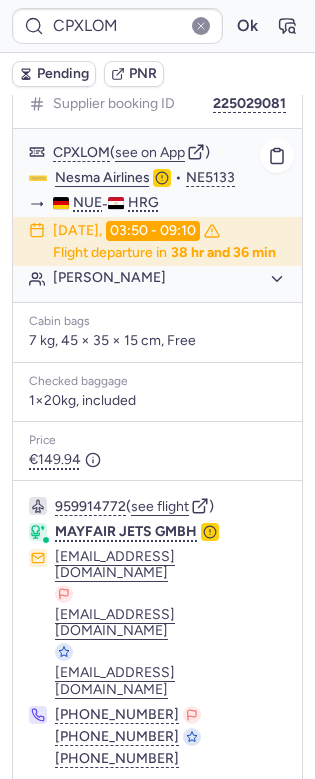 scroll, scrollTop: 302, scrollLeft: 0, axis: vertical 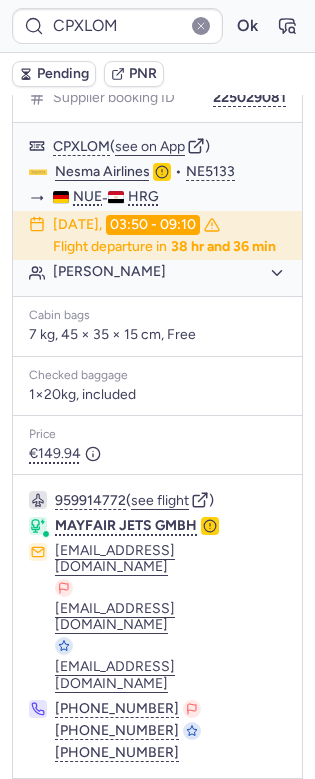 type on "CPGPZK" 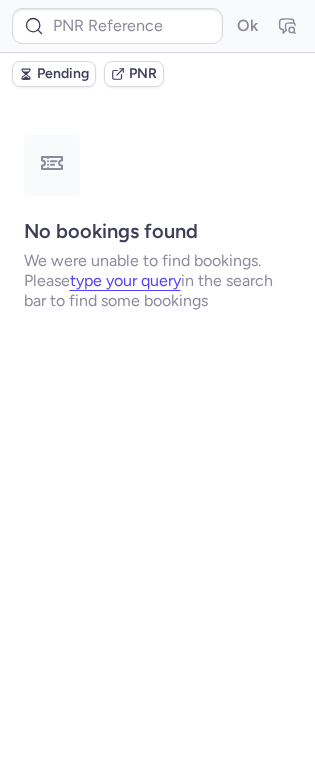 scroll, scrollTop: 0, scrollLeft: 0, axis: both 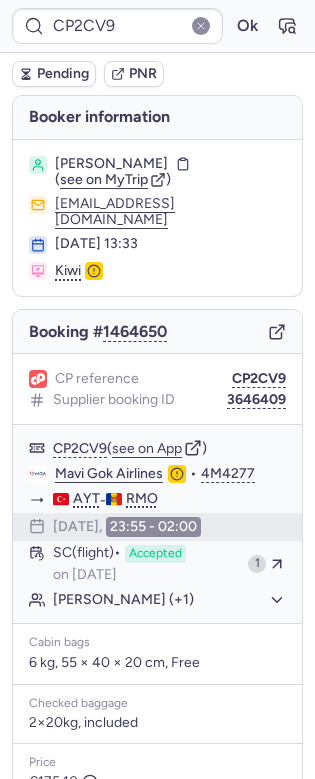 type on "CPVWMJ" 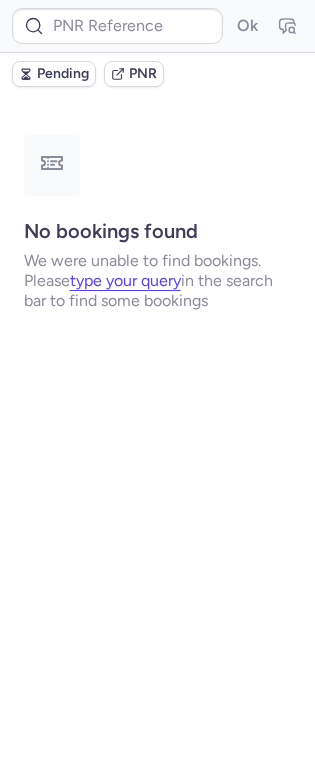 type on "CPGPZK" 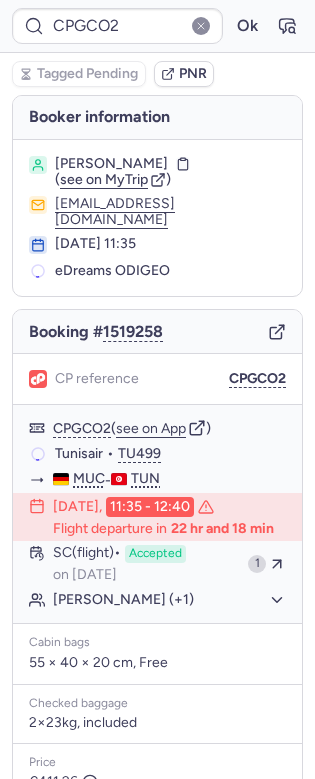 type on "CPGPZK" 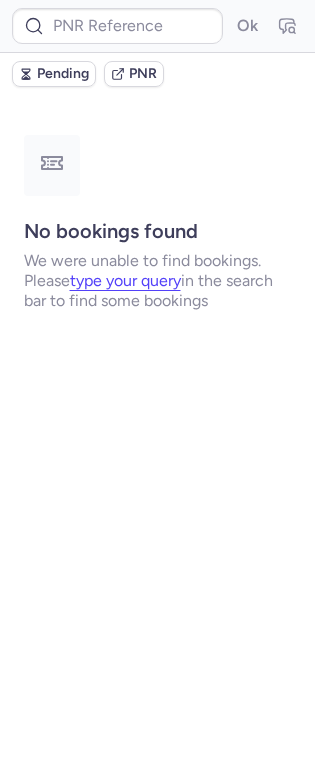 type on "CPDJOA" 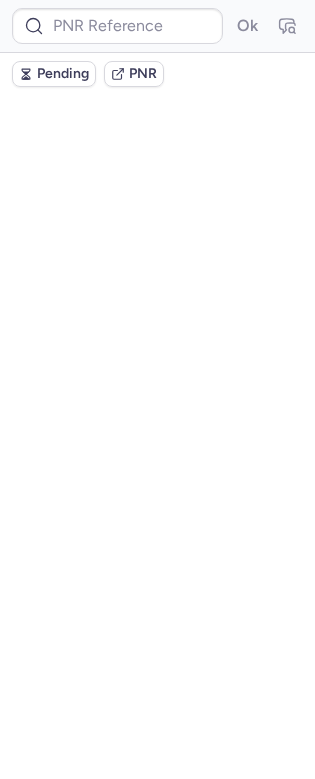 scroll, scrollTop: 0, scrollLeft: 0, axis: both 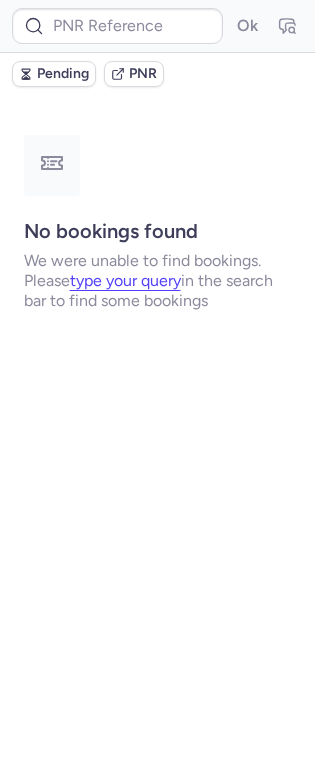 type on "CPXLOM" 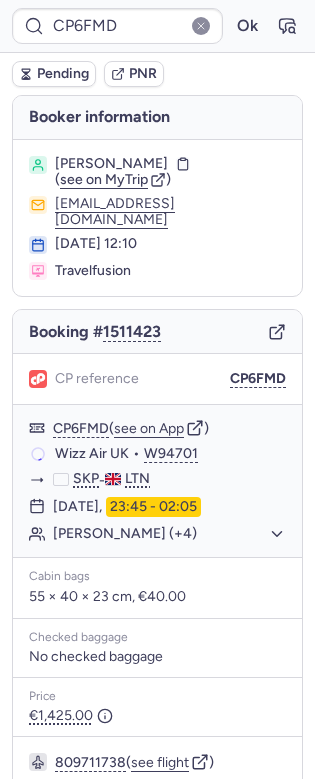 type on "CPGPZK" 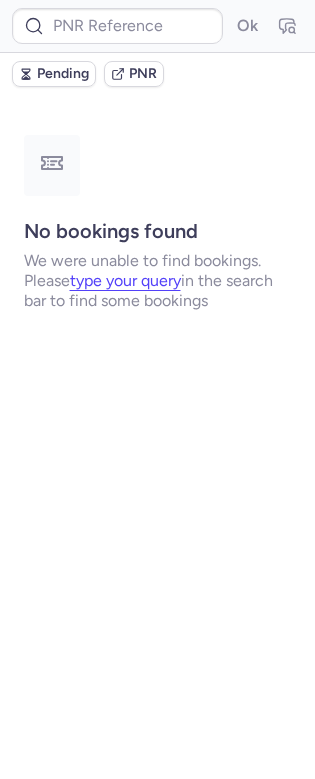 type on "7348421" 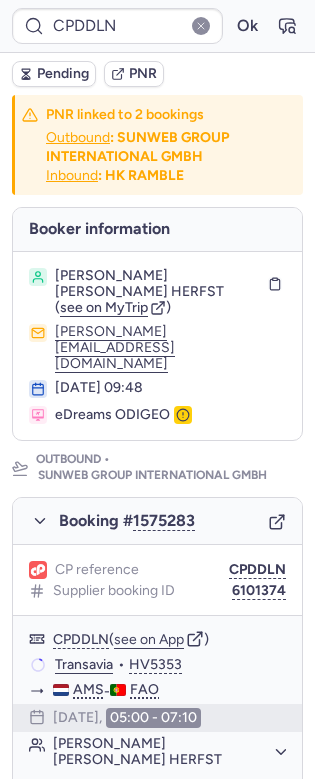 type on "CPMANH" 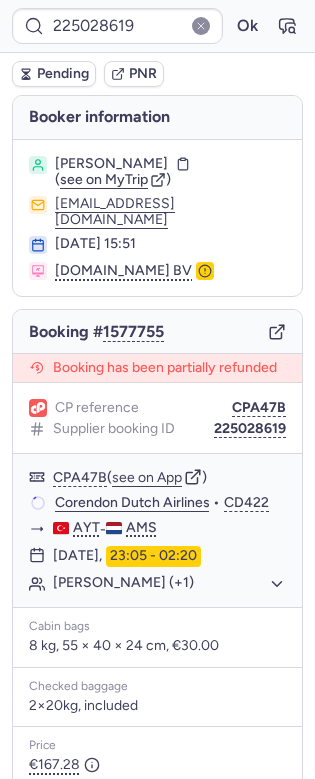 type on "CPA47B" 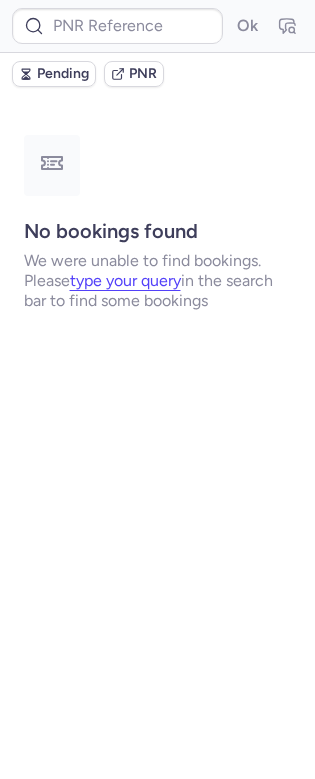 type on "CPQBE6" 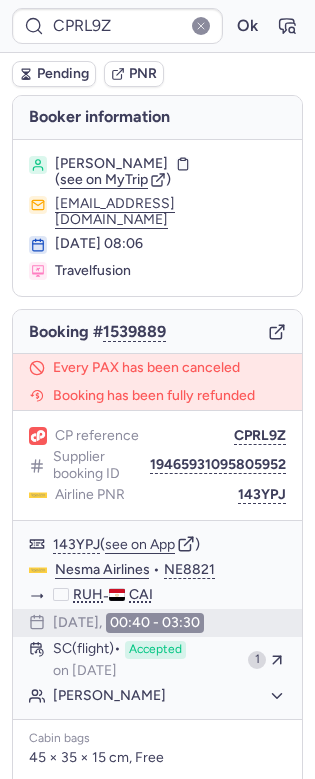 type on "CPGCO2" 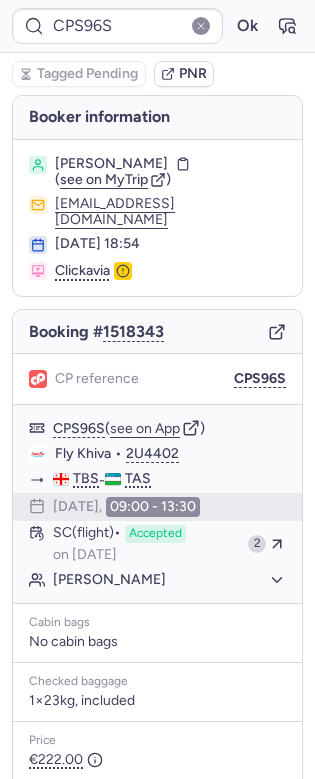 type on "10812519010806" 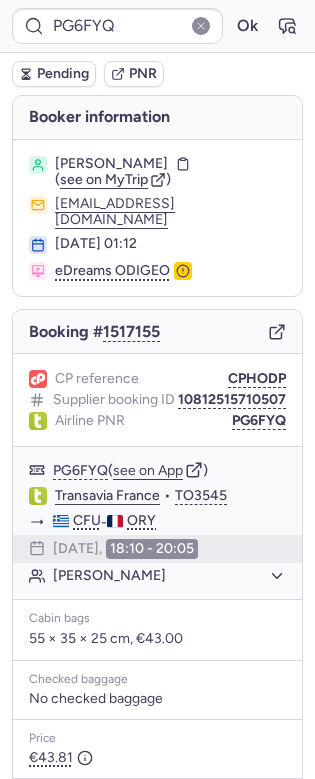type on "CP2DDX" 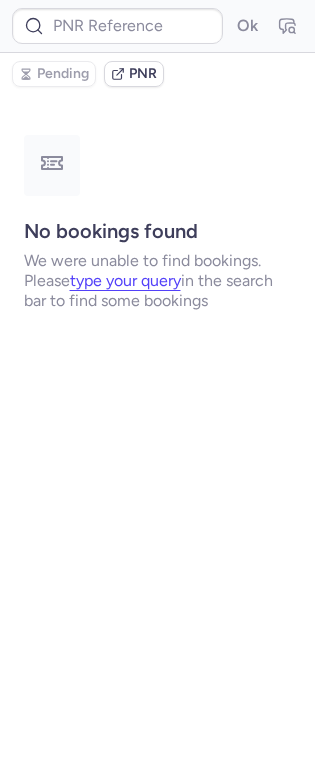 type on "CPHTEE" 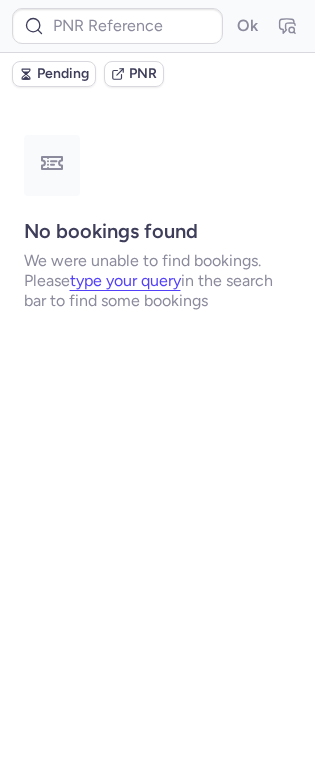 type on "CPVJD7" 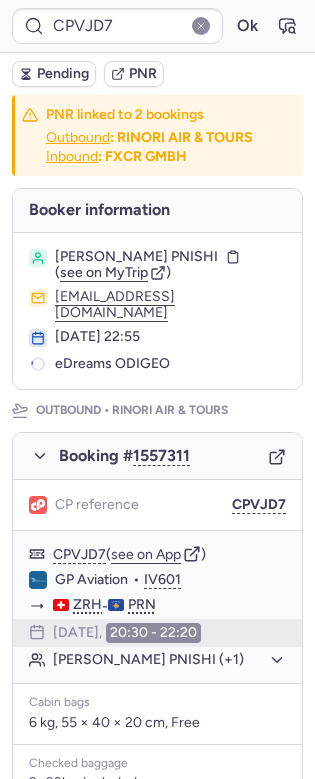 type on "CPHTEE" 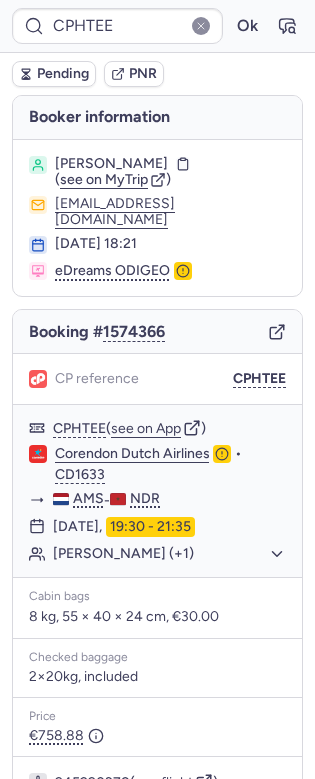 type on "CPGPZK" 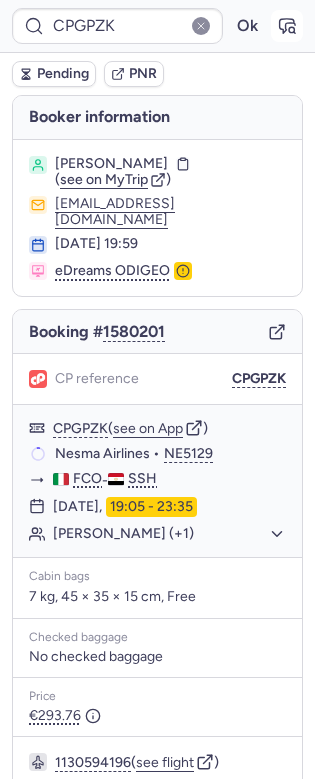 click 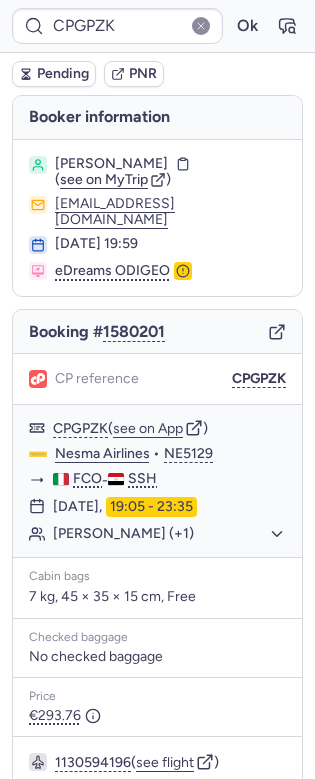 type 